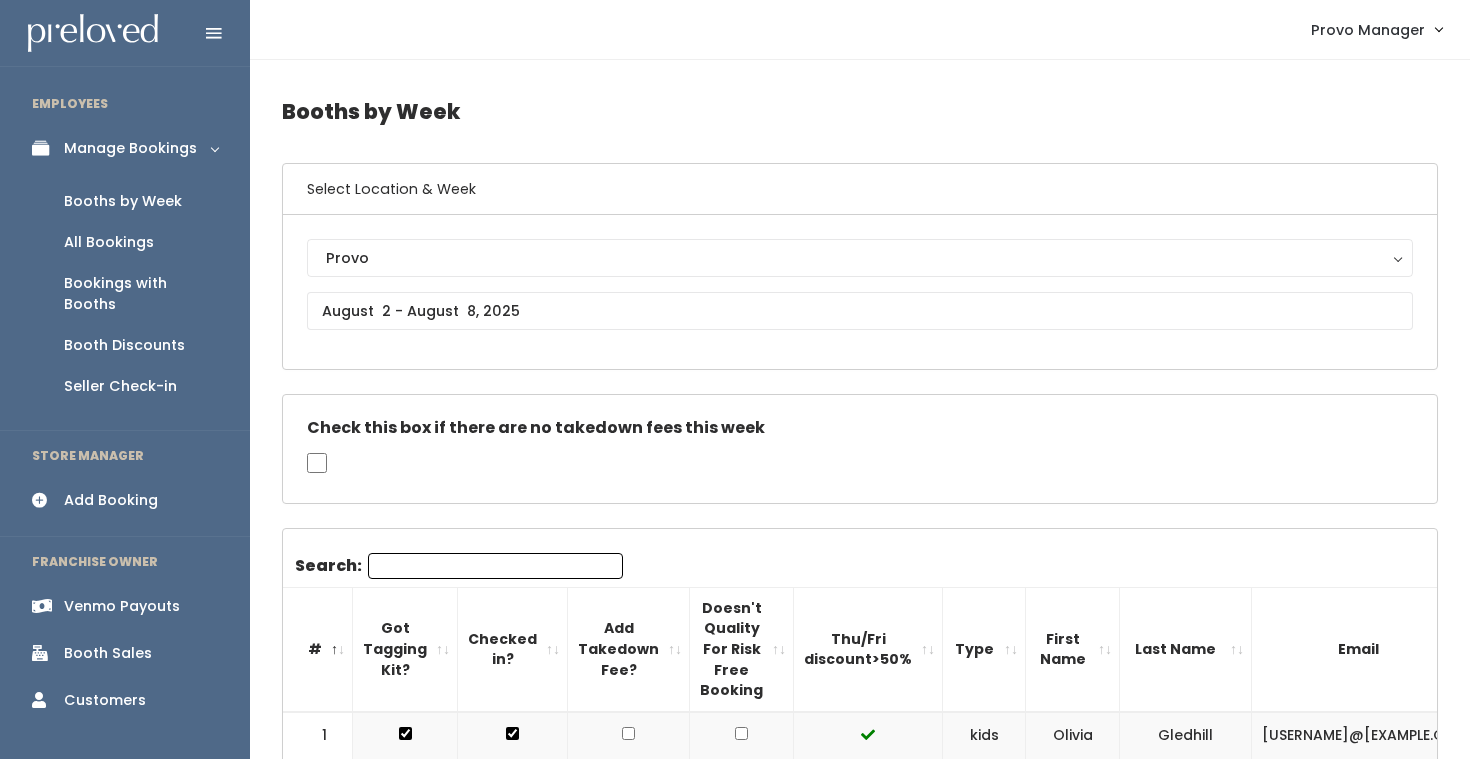 scroll, scrollTop: 1646, scrollLeft: 0, axis: vertical 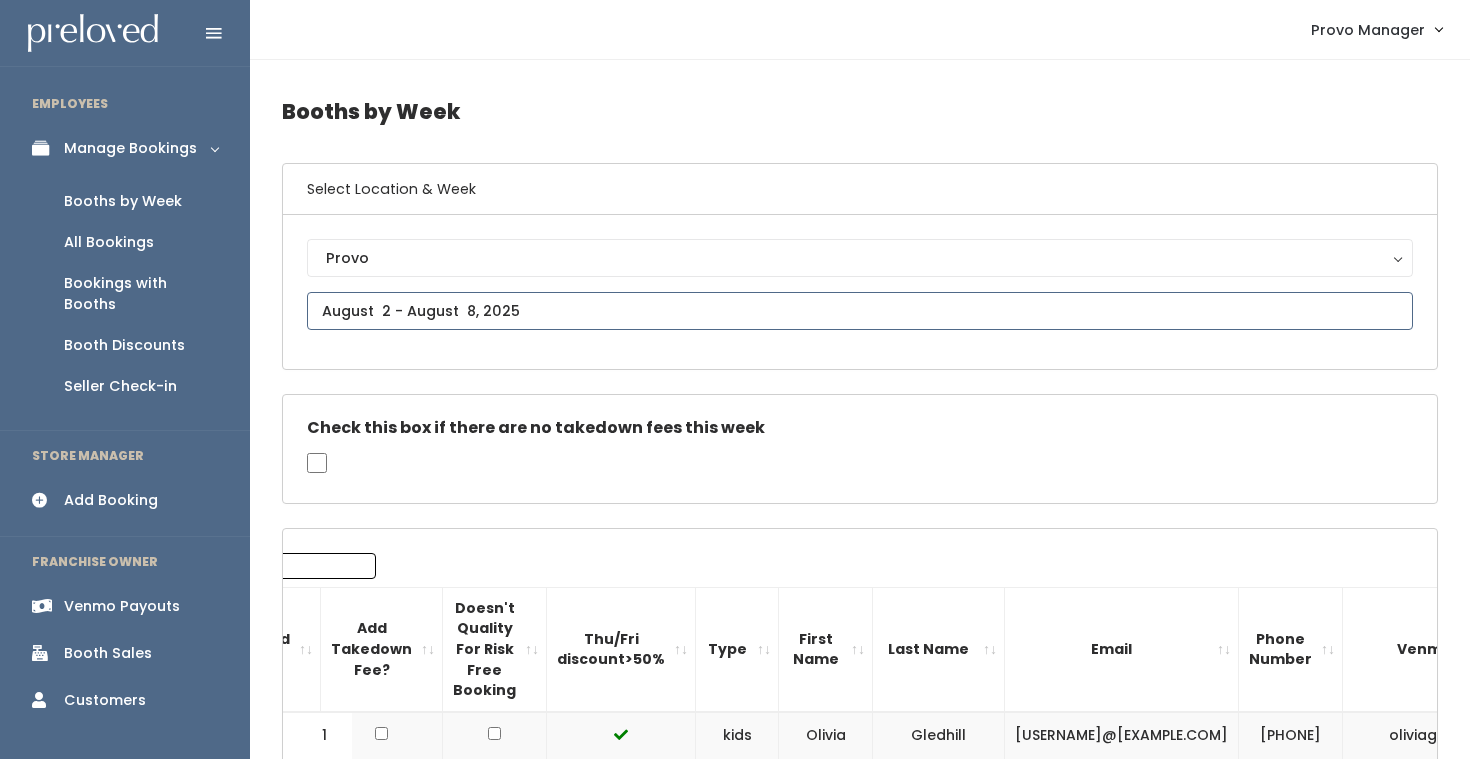 click at bounding box center [860, 311] 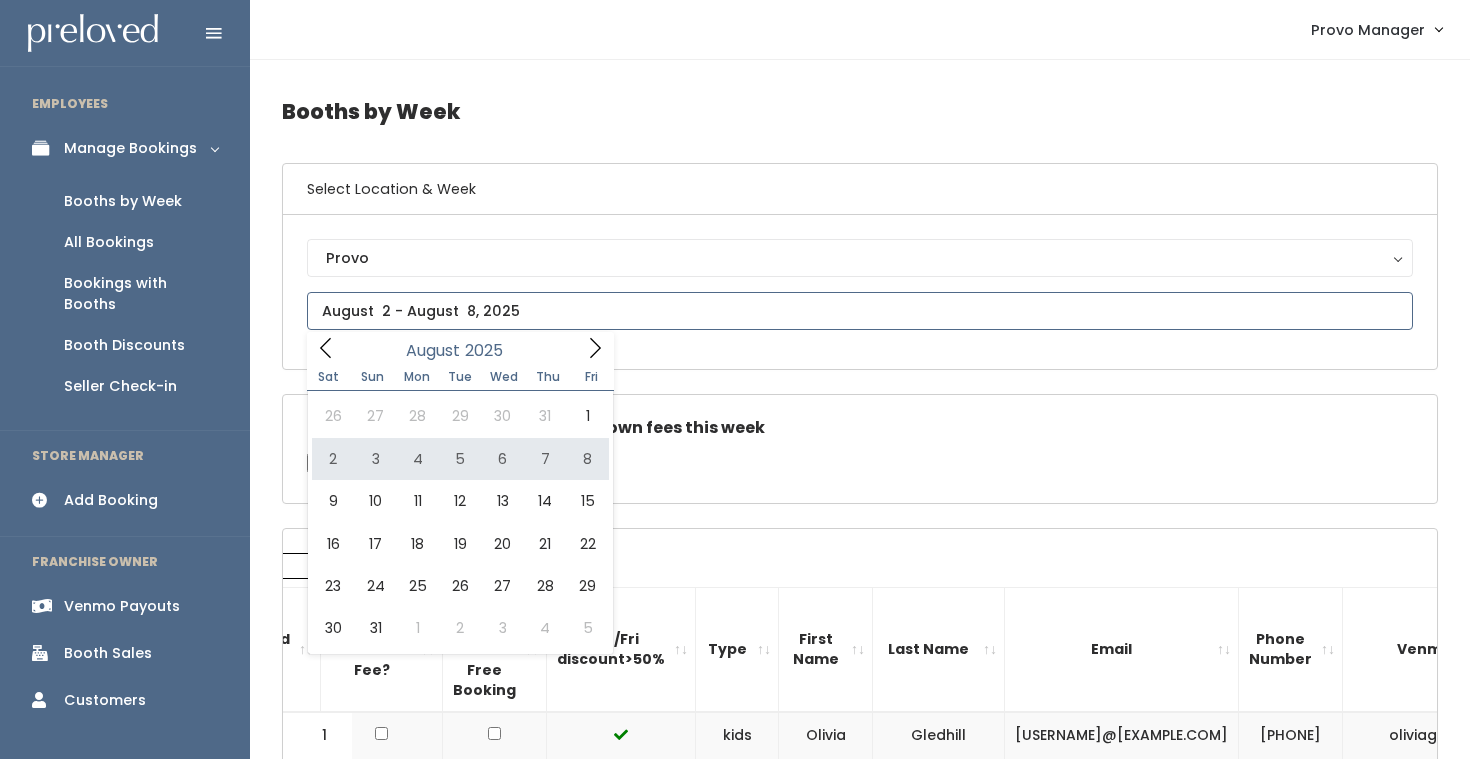 type on "August 9 to August 15" 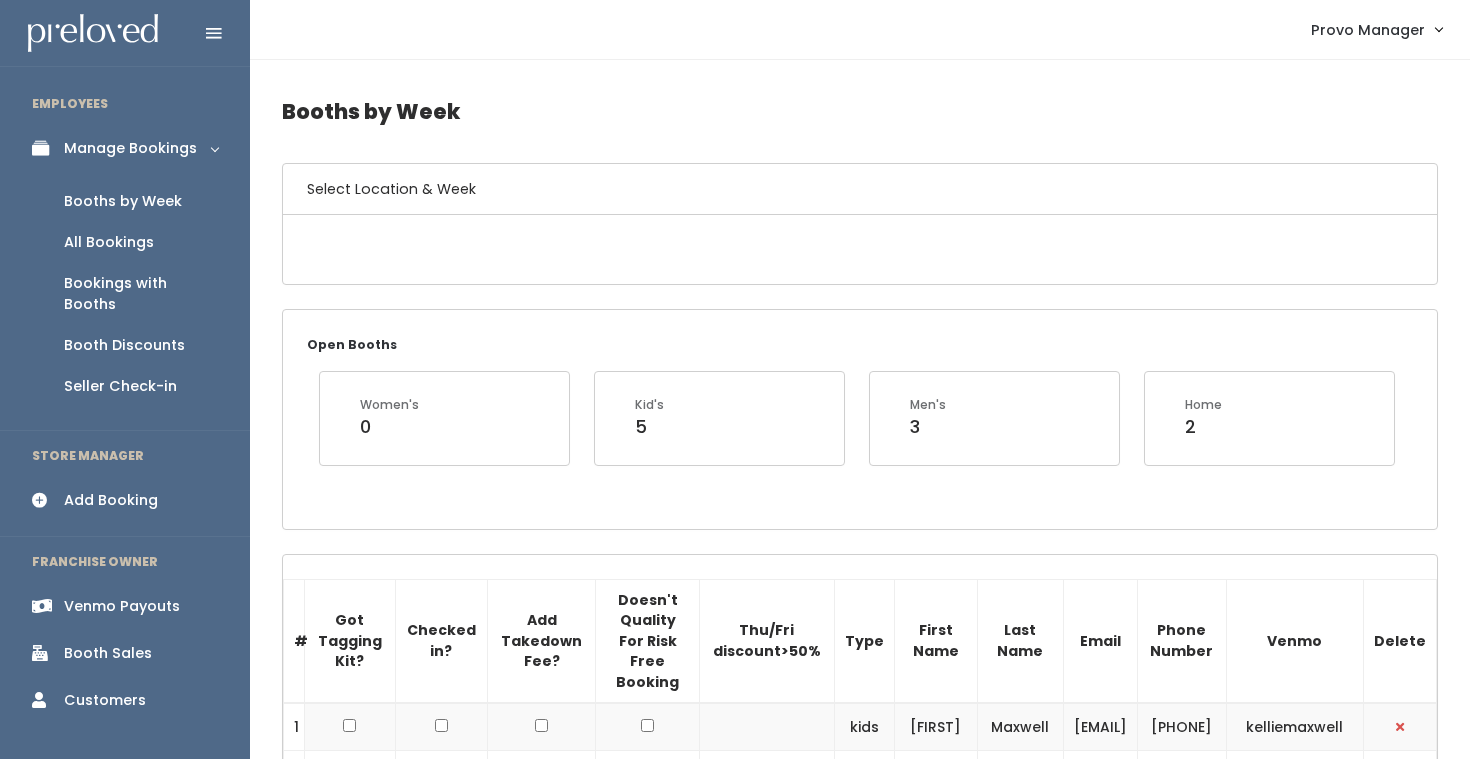 scroll, scrollTop: 0, scrollLeft: 0, axis: both 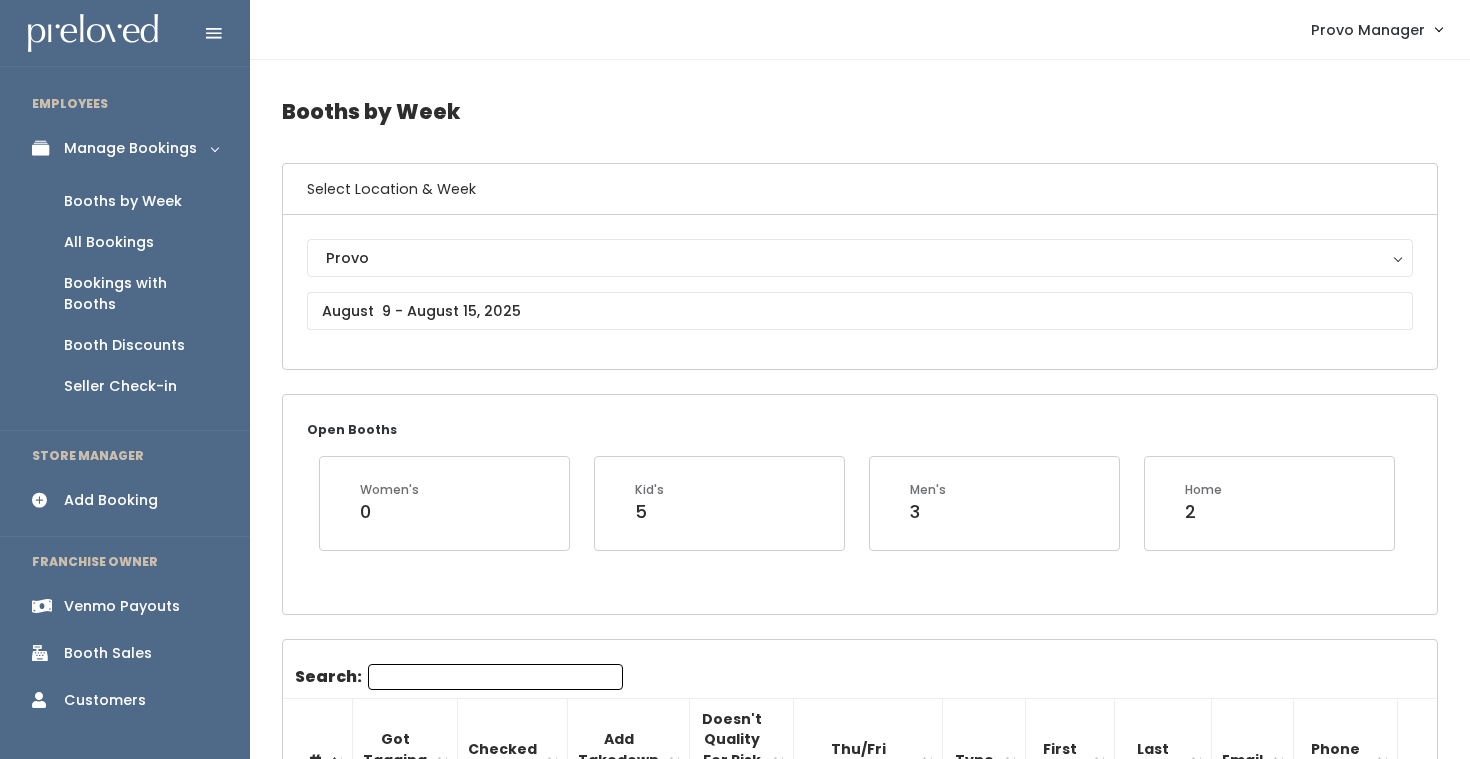 click on "Search:" at bounding box center (495, 677) 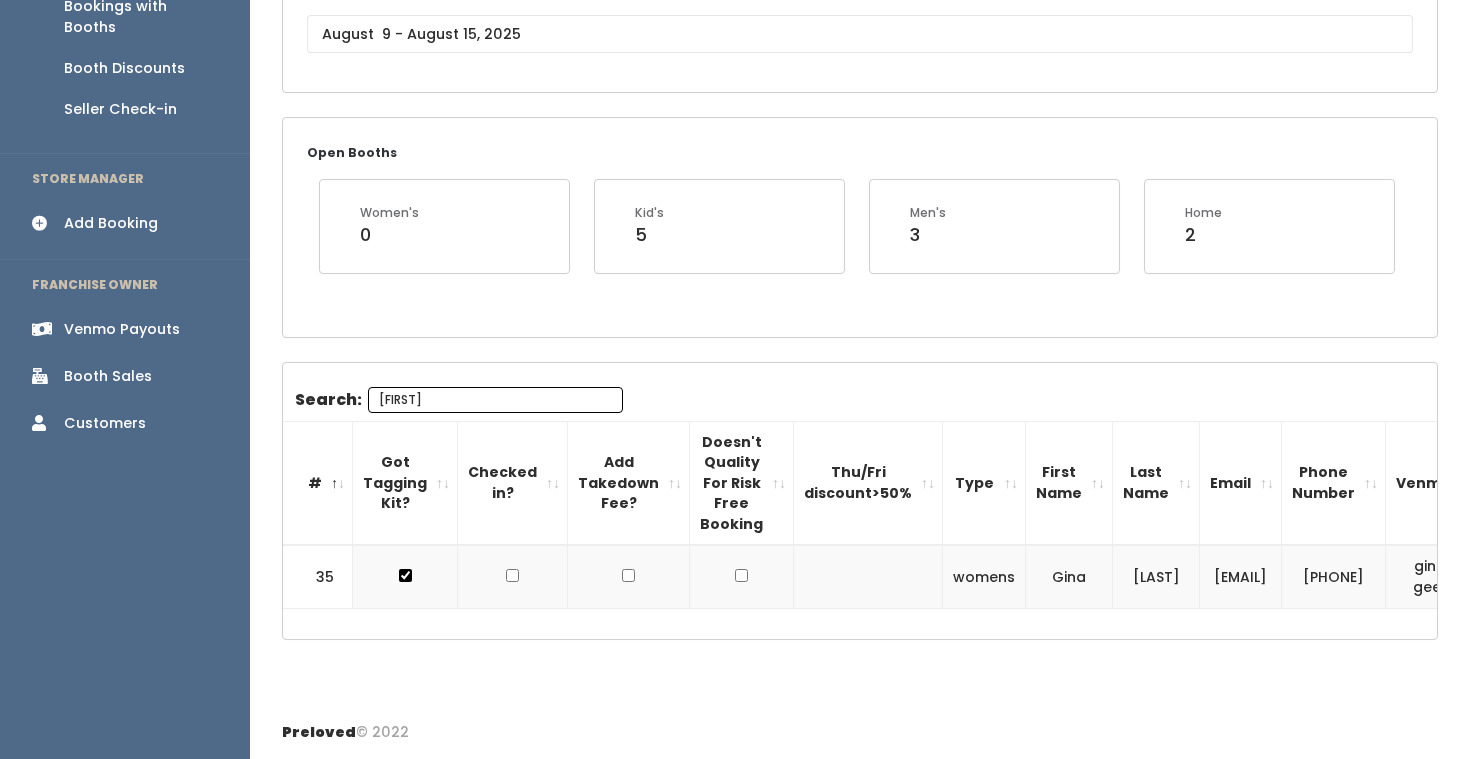 scroll, scrollTop: 0, scrollLeft: 0, axis: both 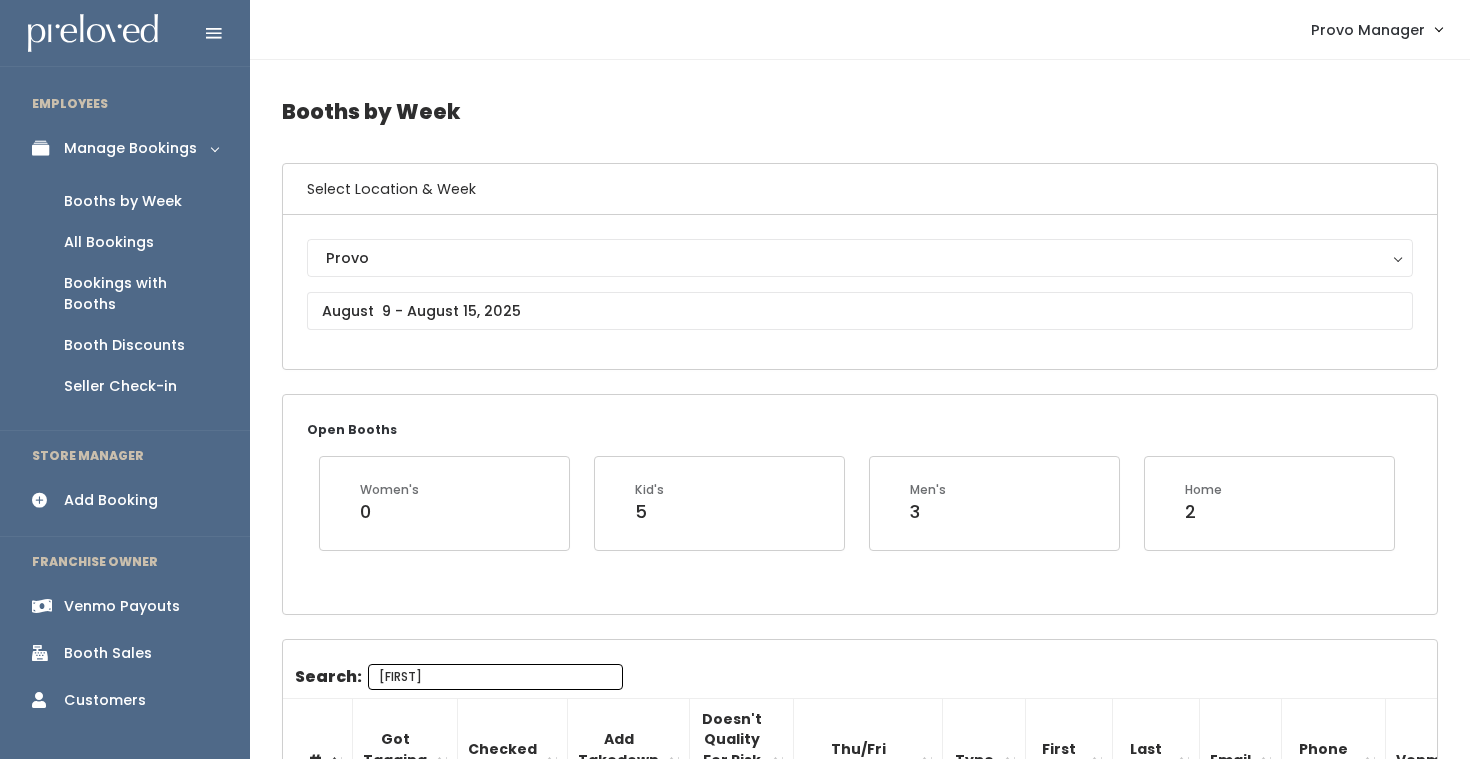 type on "gina" 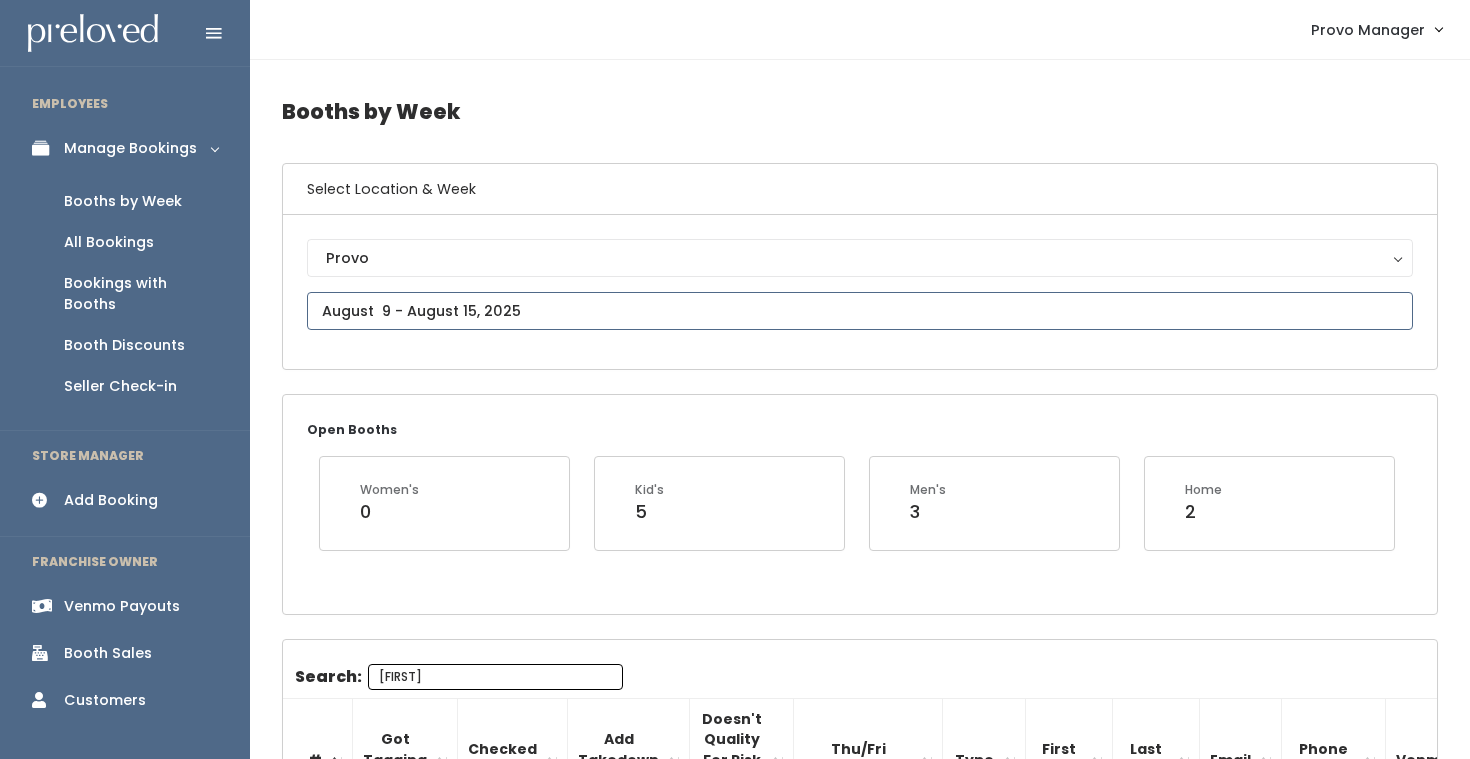 click at bounding box center (860, 311) 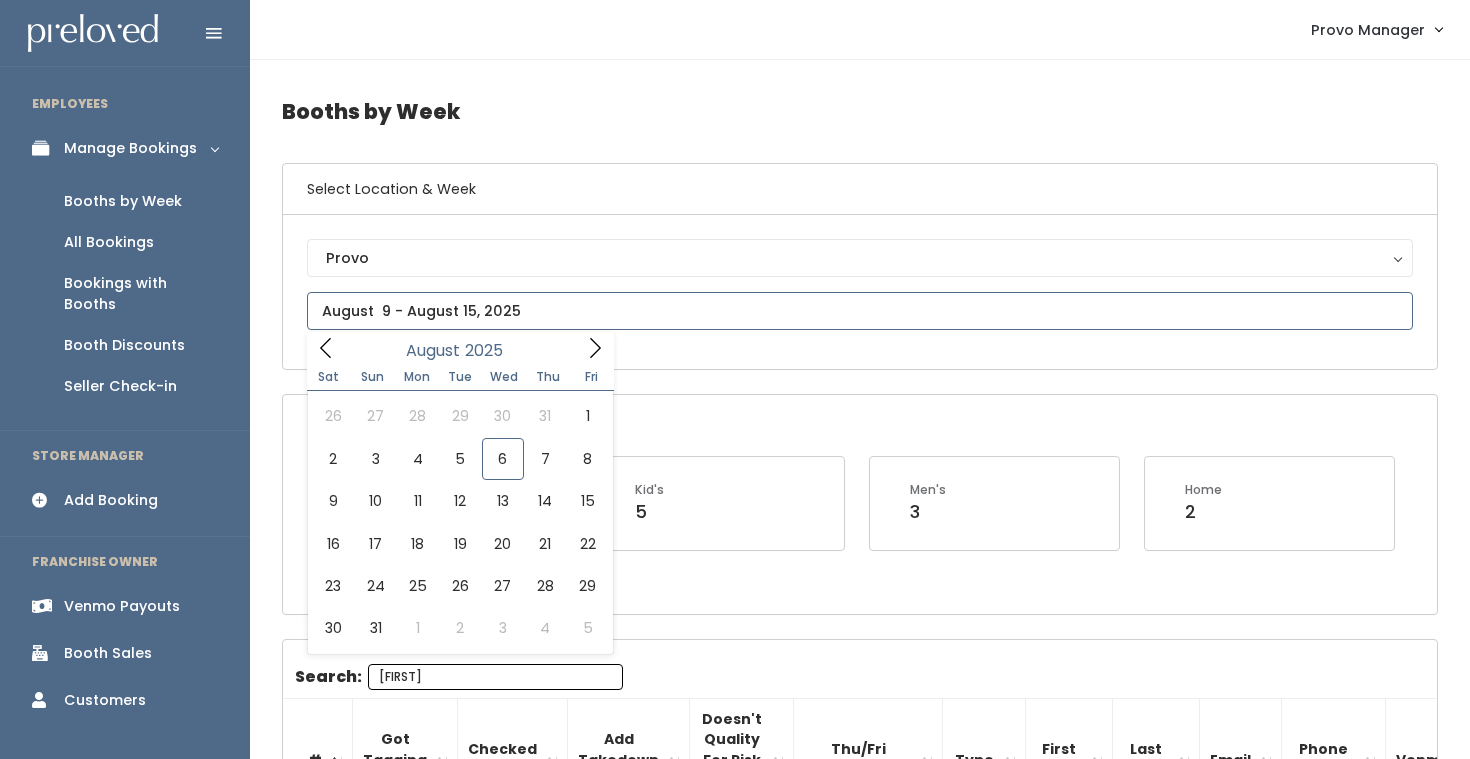 click 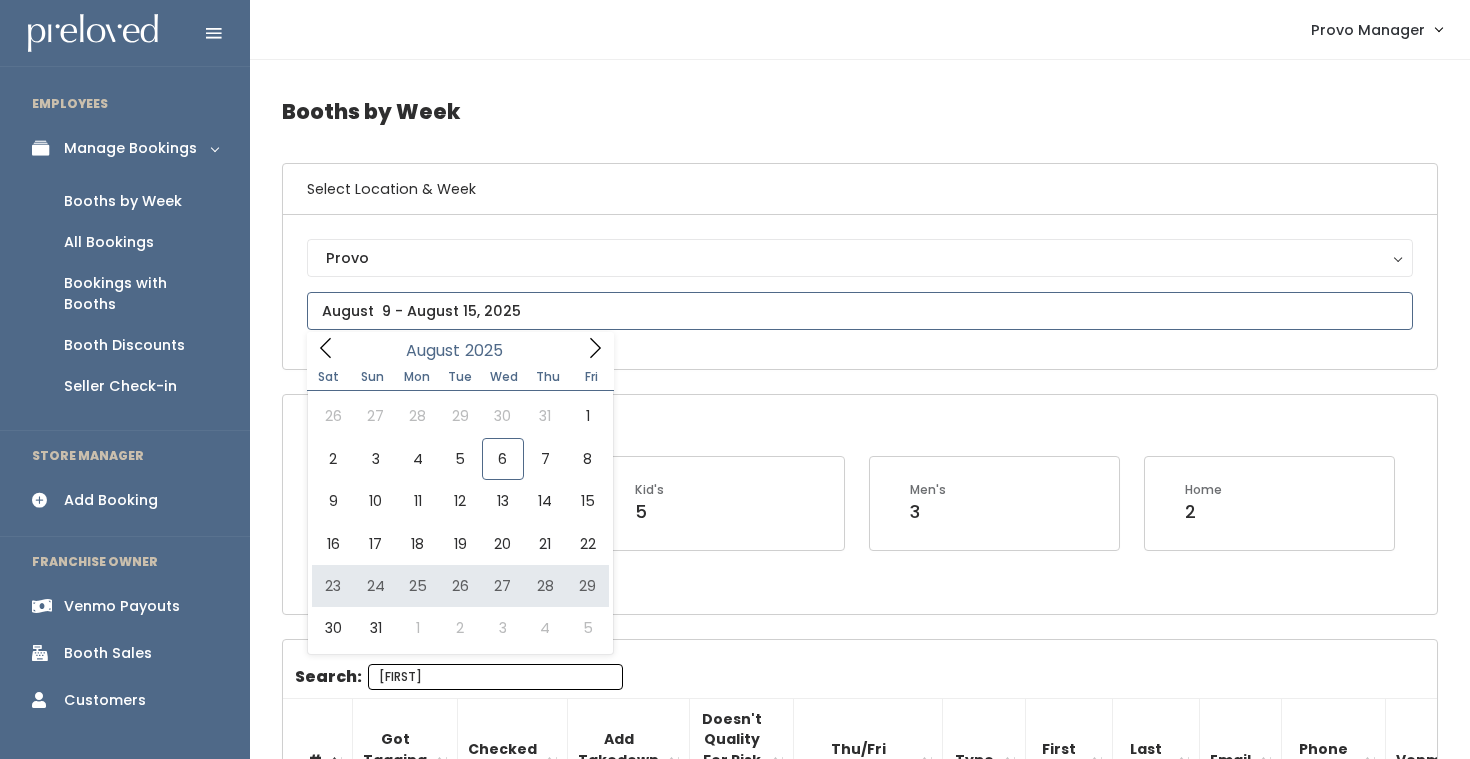 type on "August 23 to August 29" 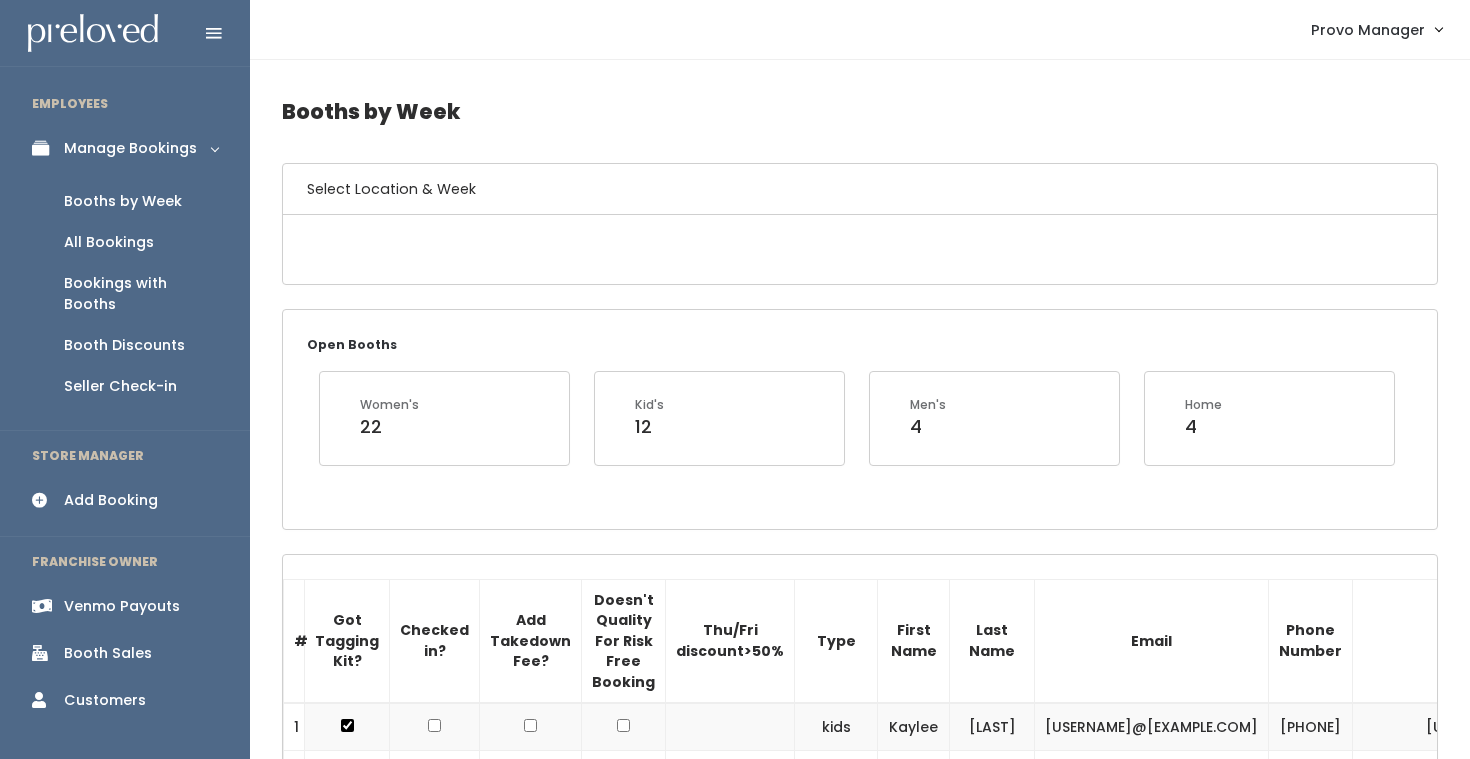 scroll, scrollTop: 0, scrollLeft: 0, axis: both 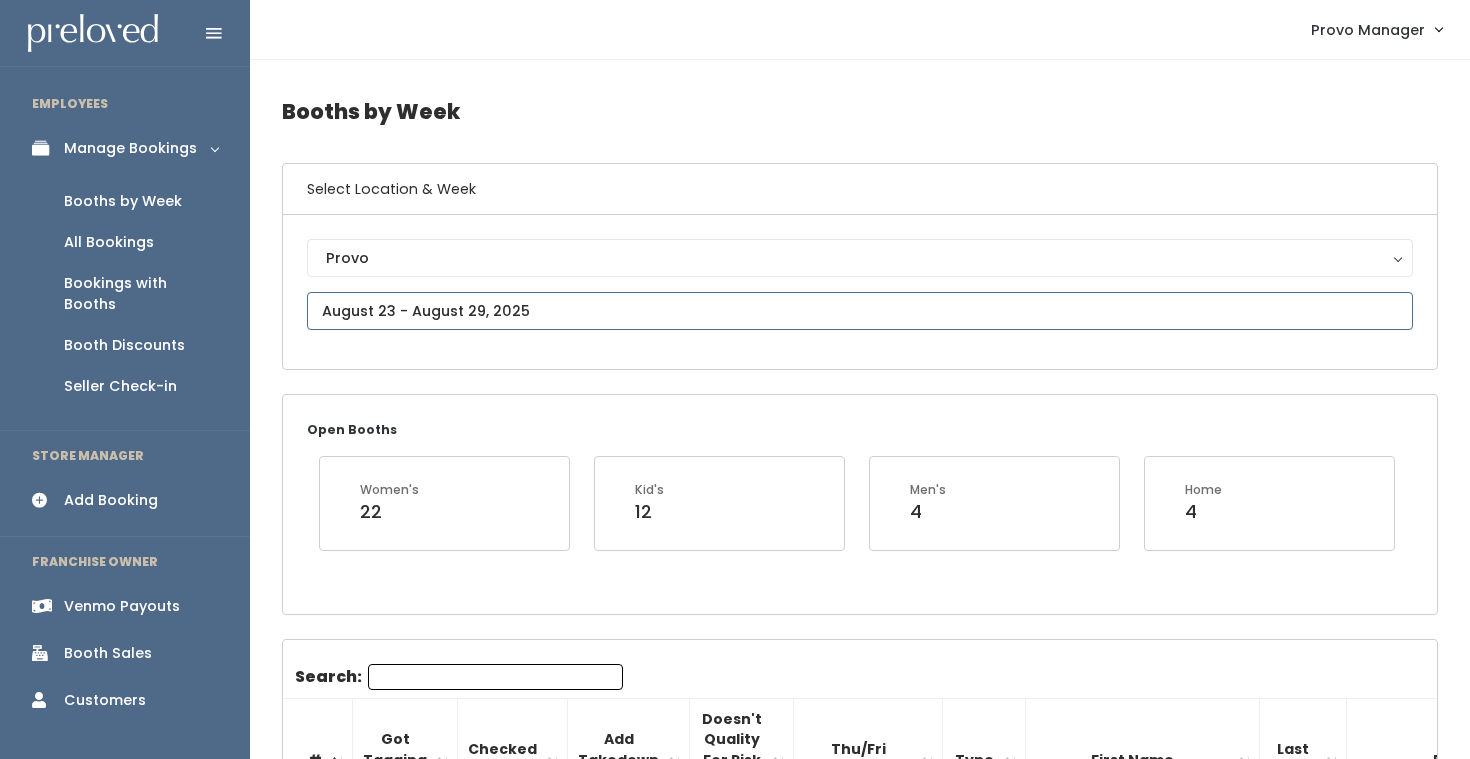 click at bounding box center (860, 311) 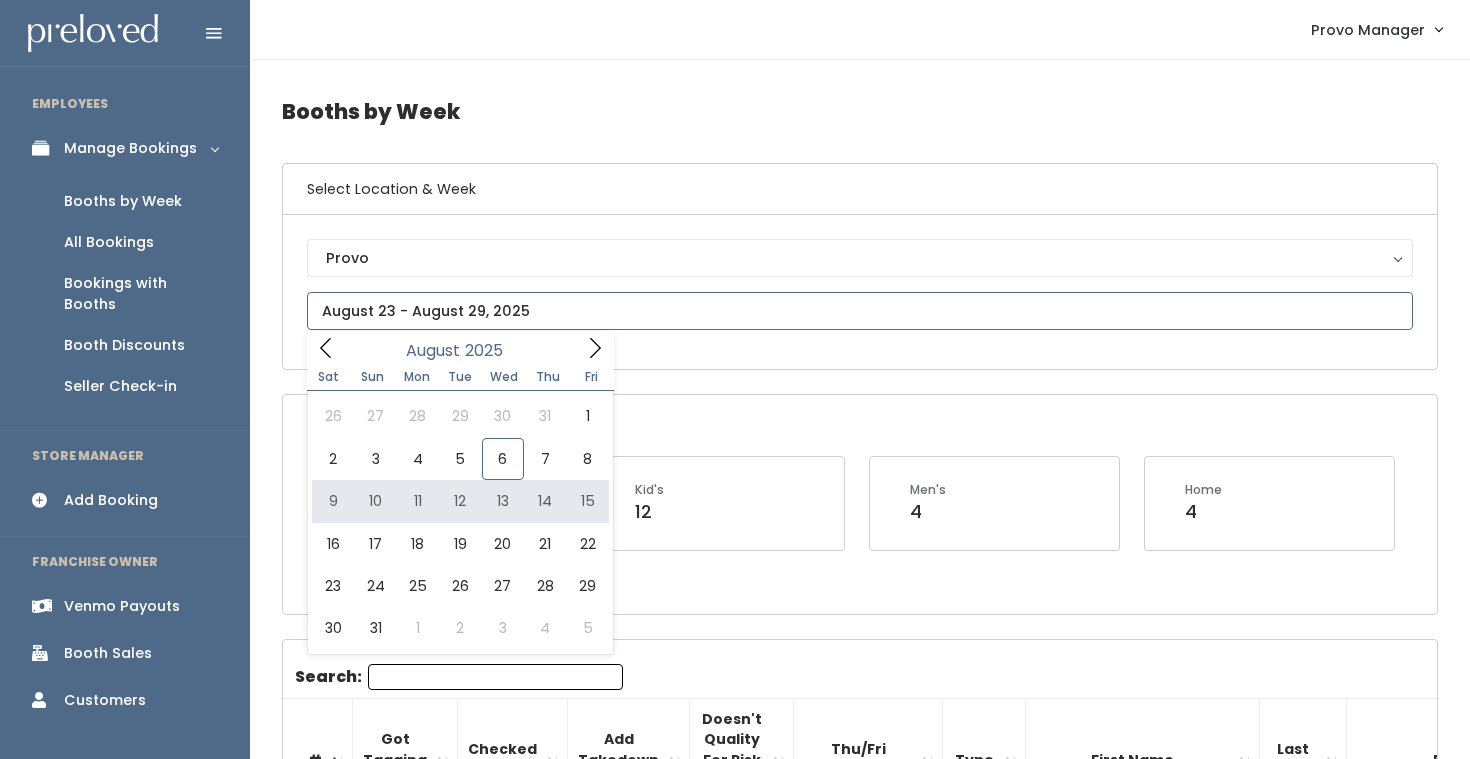type on "August 9 to August 15" 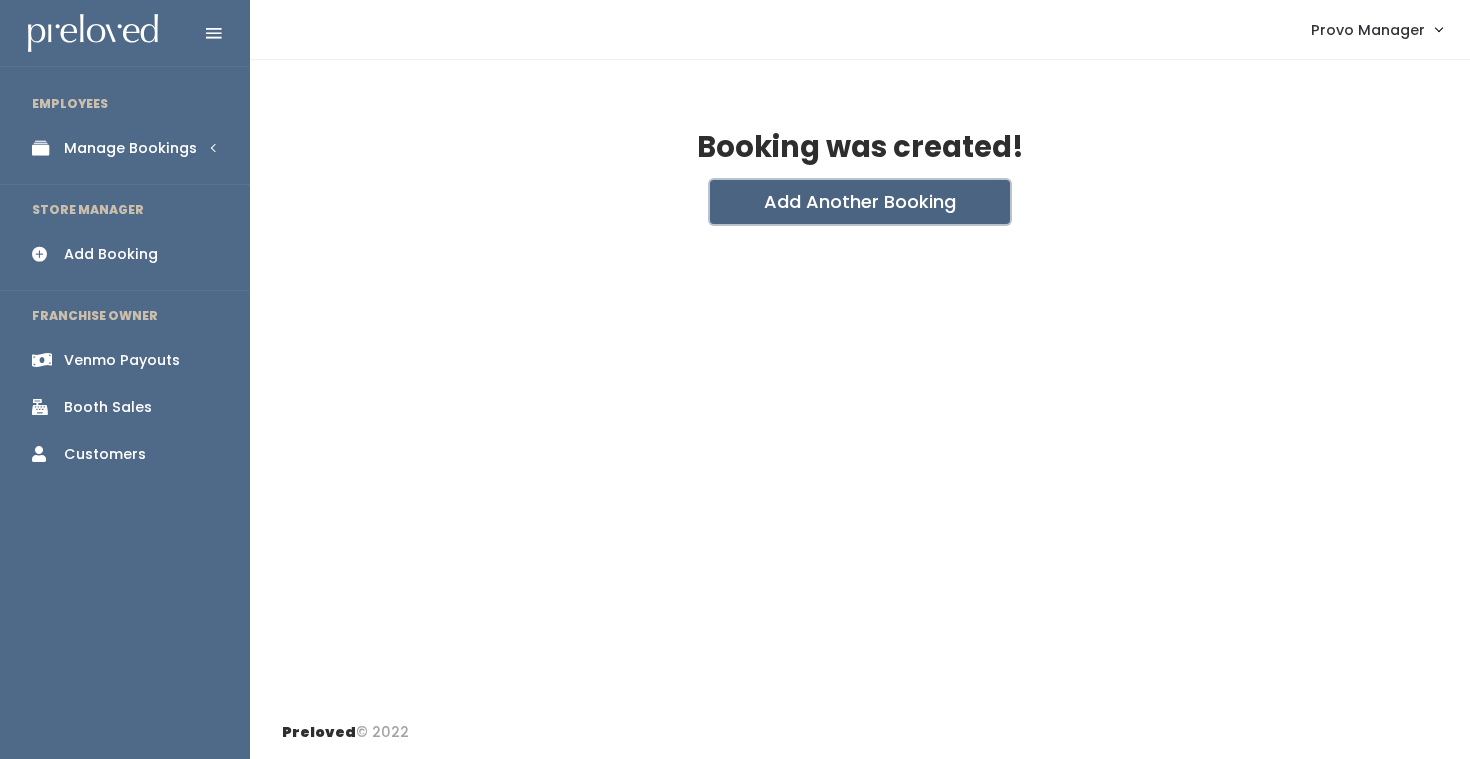 scroll, scrollTop: 0, scrollLeft: 0, axis: both 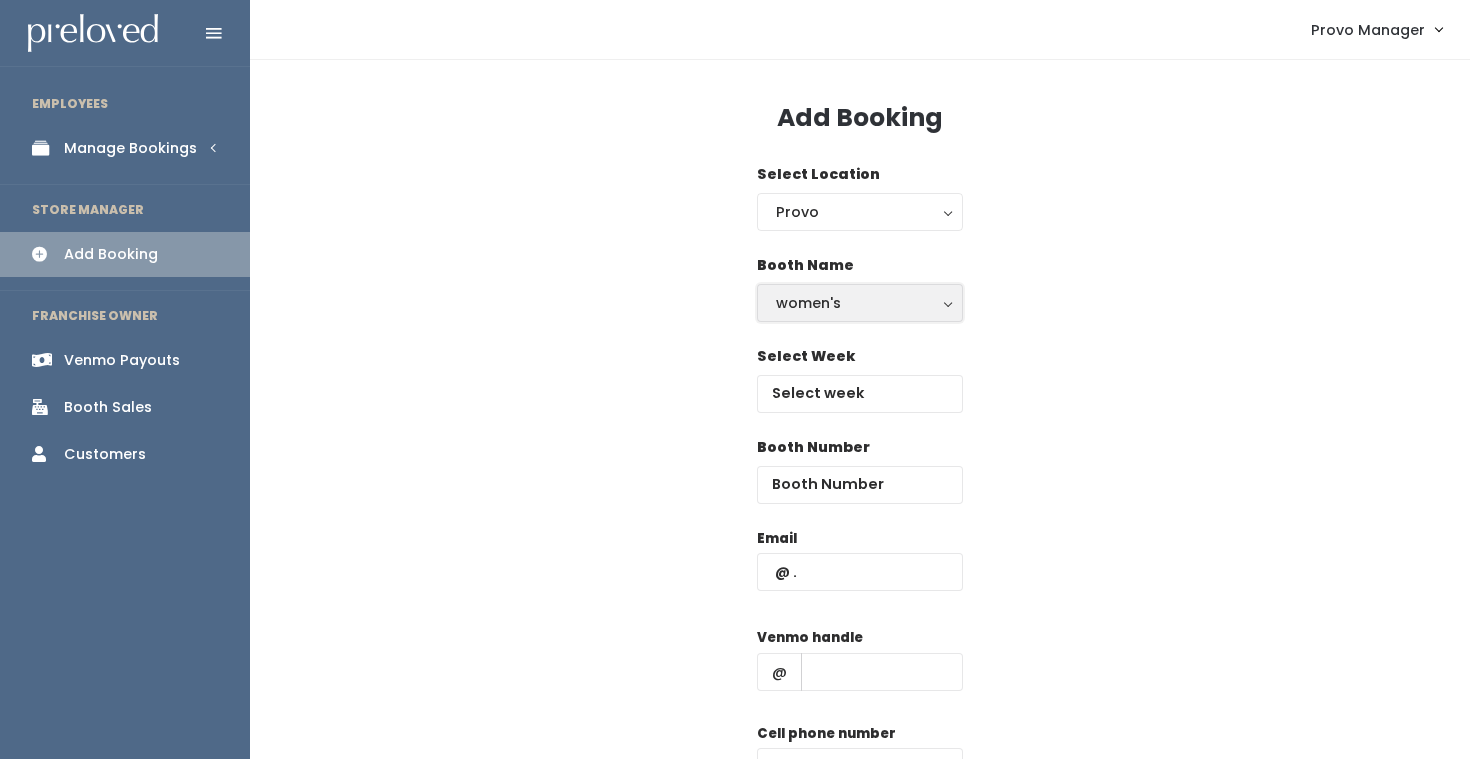 click on "women's" at bounding box center (860, 303) 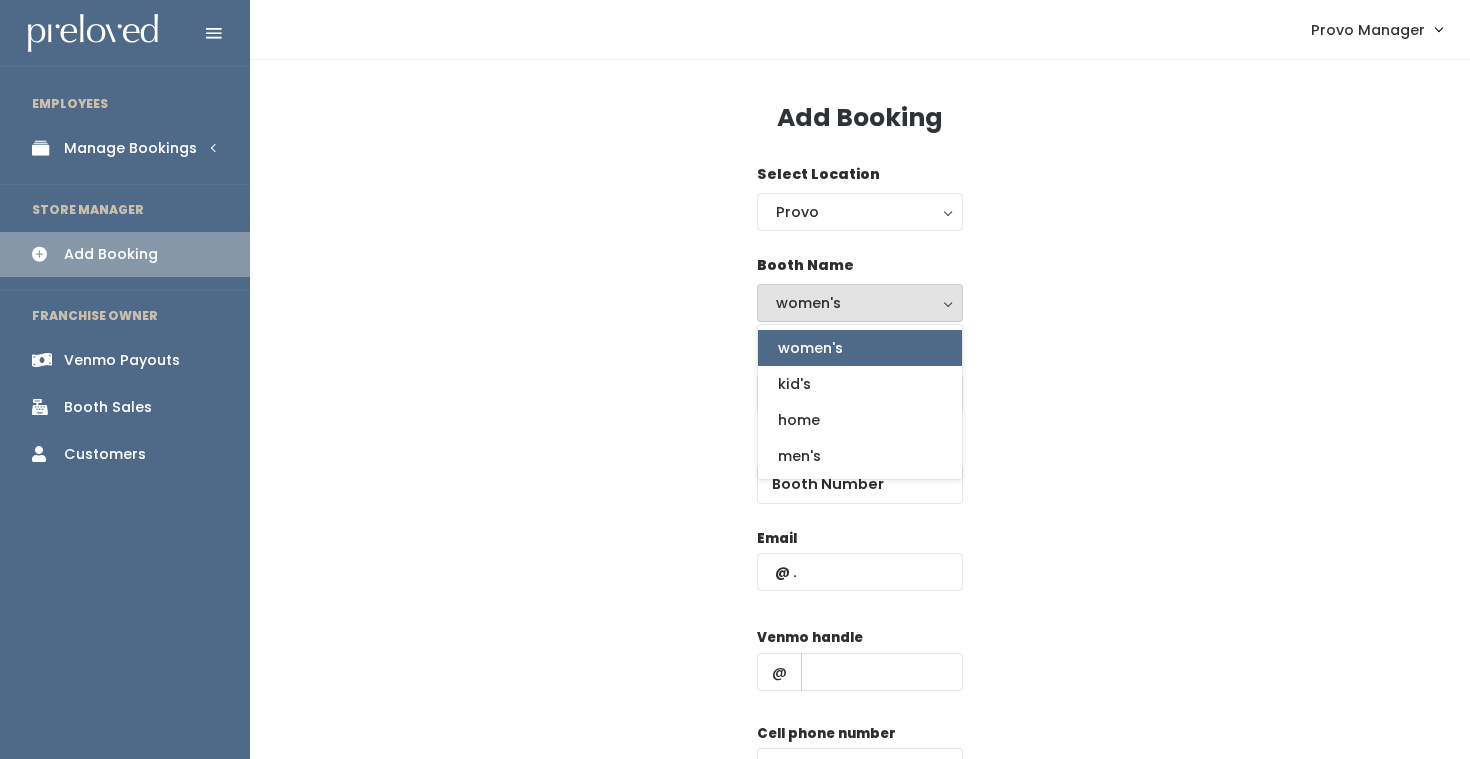 click on "Booth Name
women's
kid's
home
men's
women's    women's  kid's  home  men's" at bounding box center (860, 300) 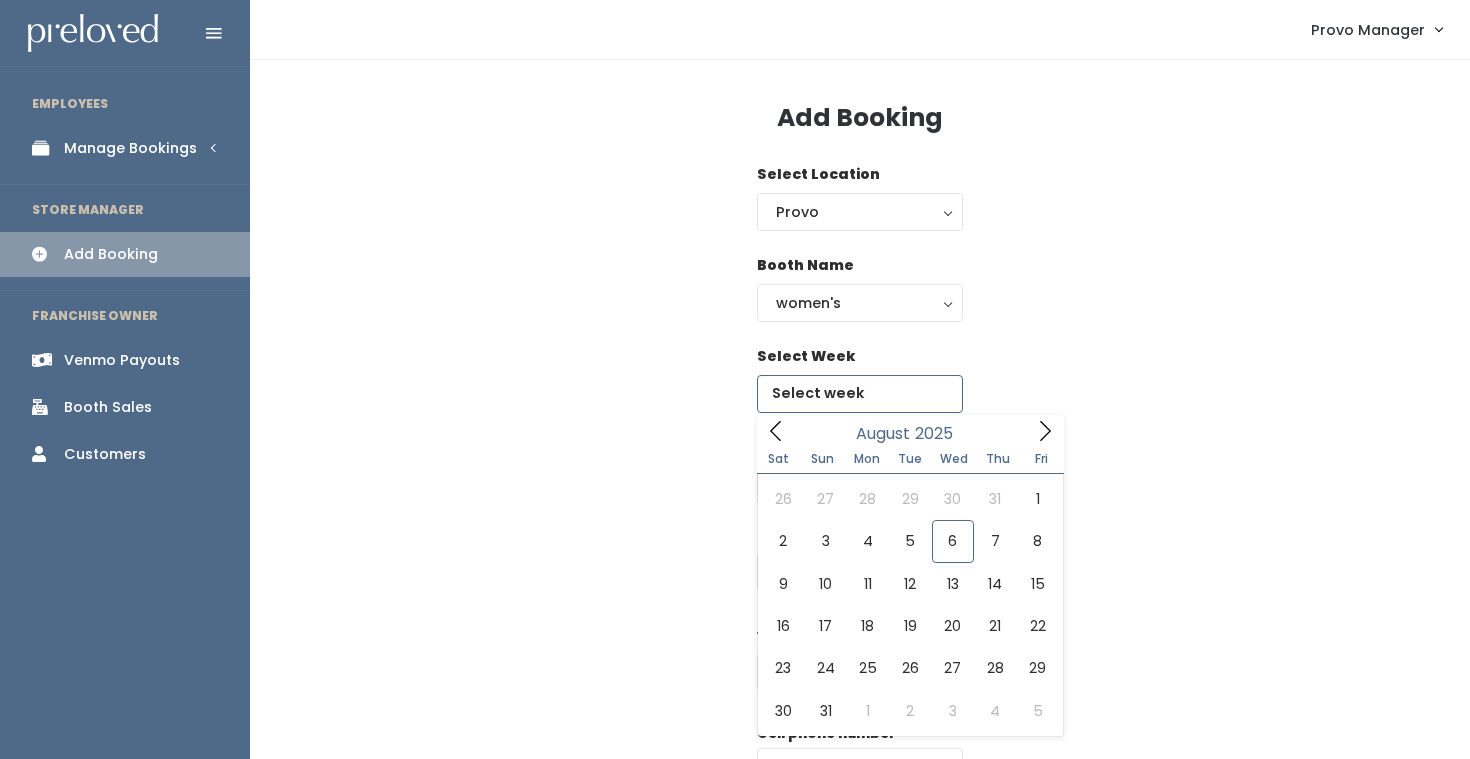 click at bounding box center (860, 394) 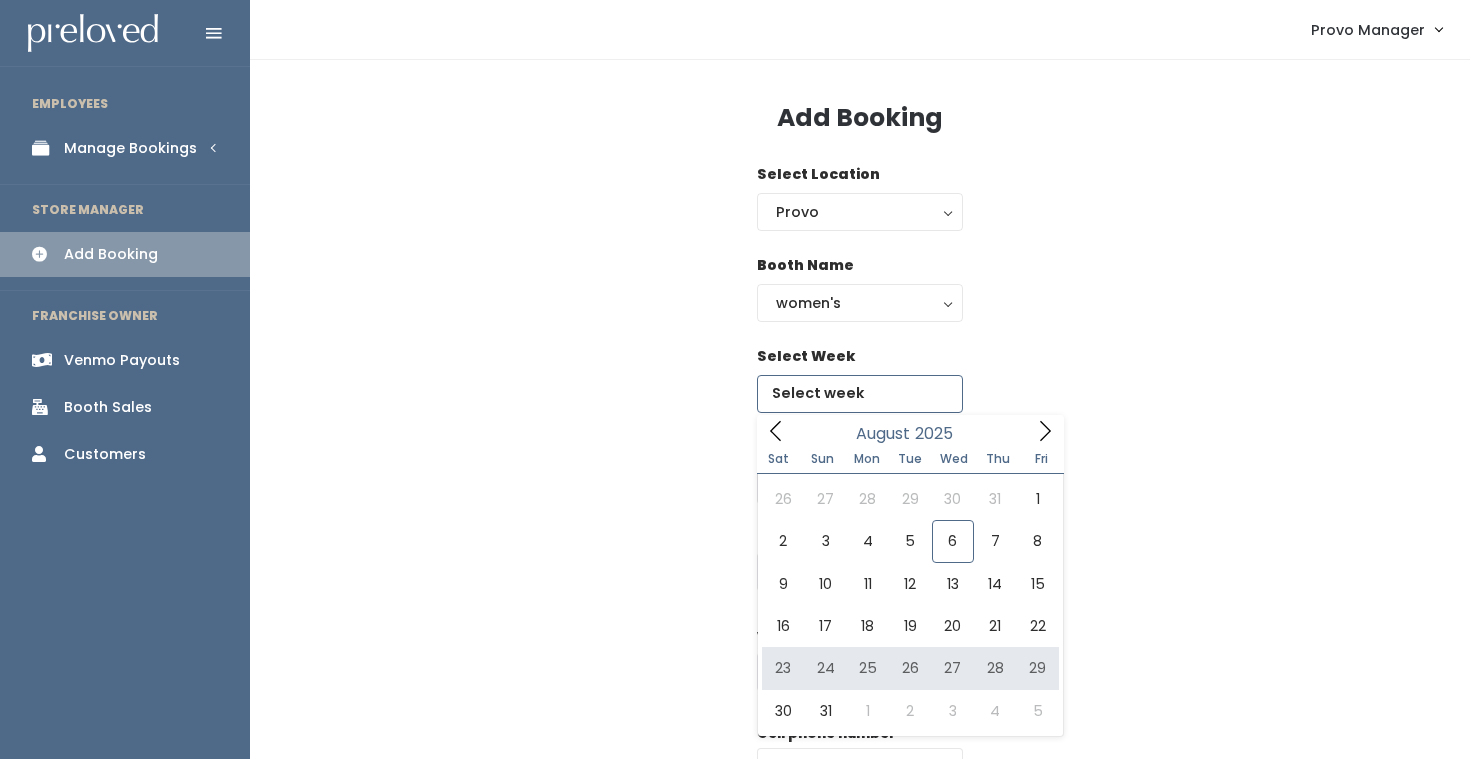 type on "August 23 to August 29" 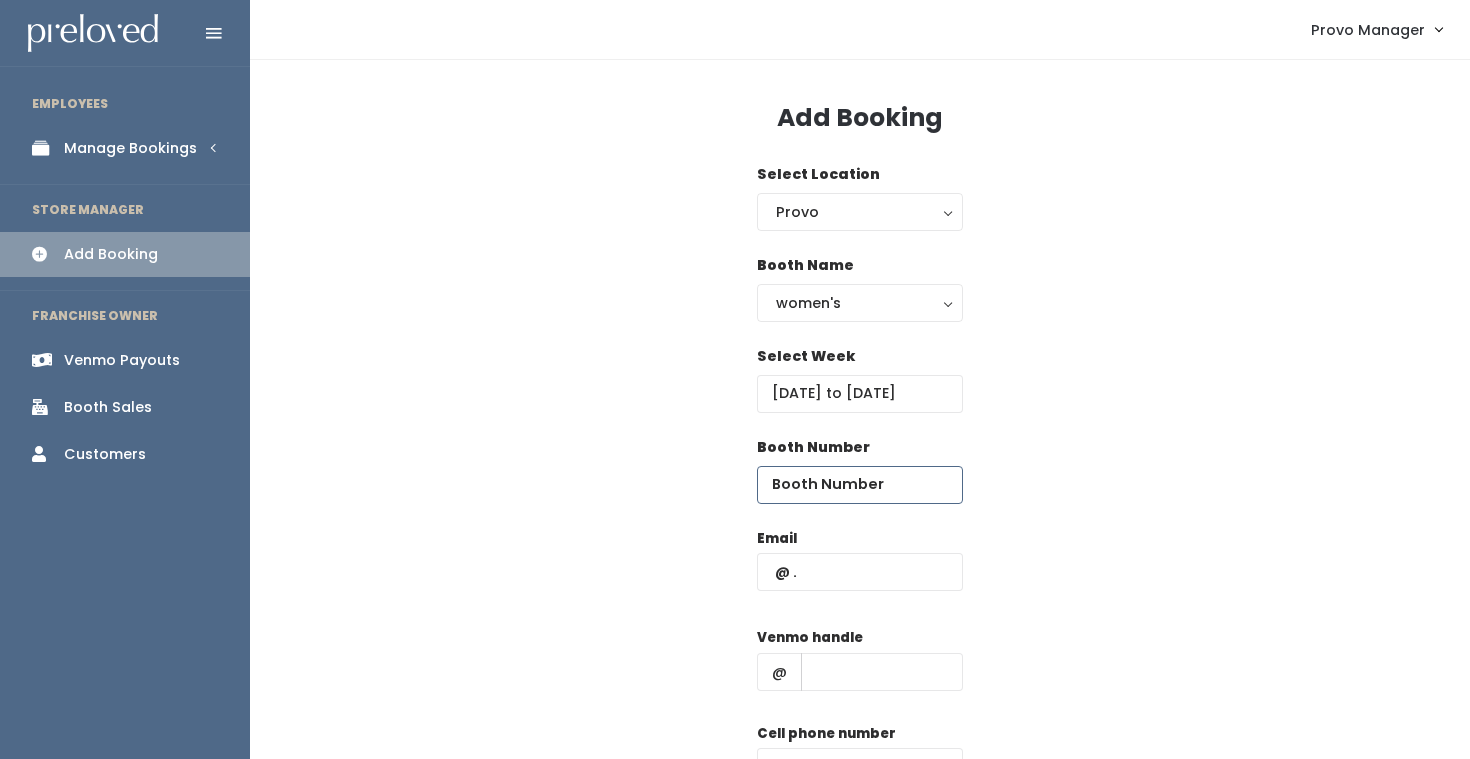 click at bounding box center [860, 485] 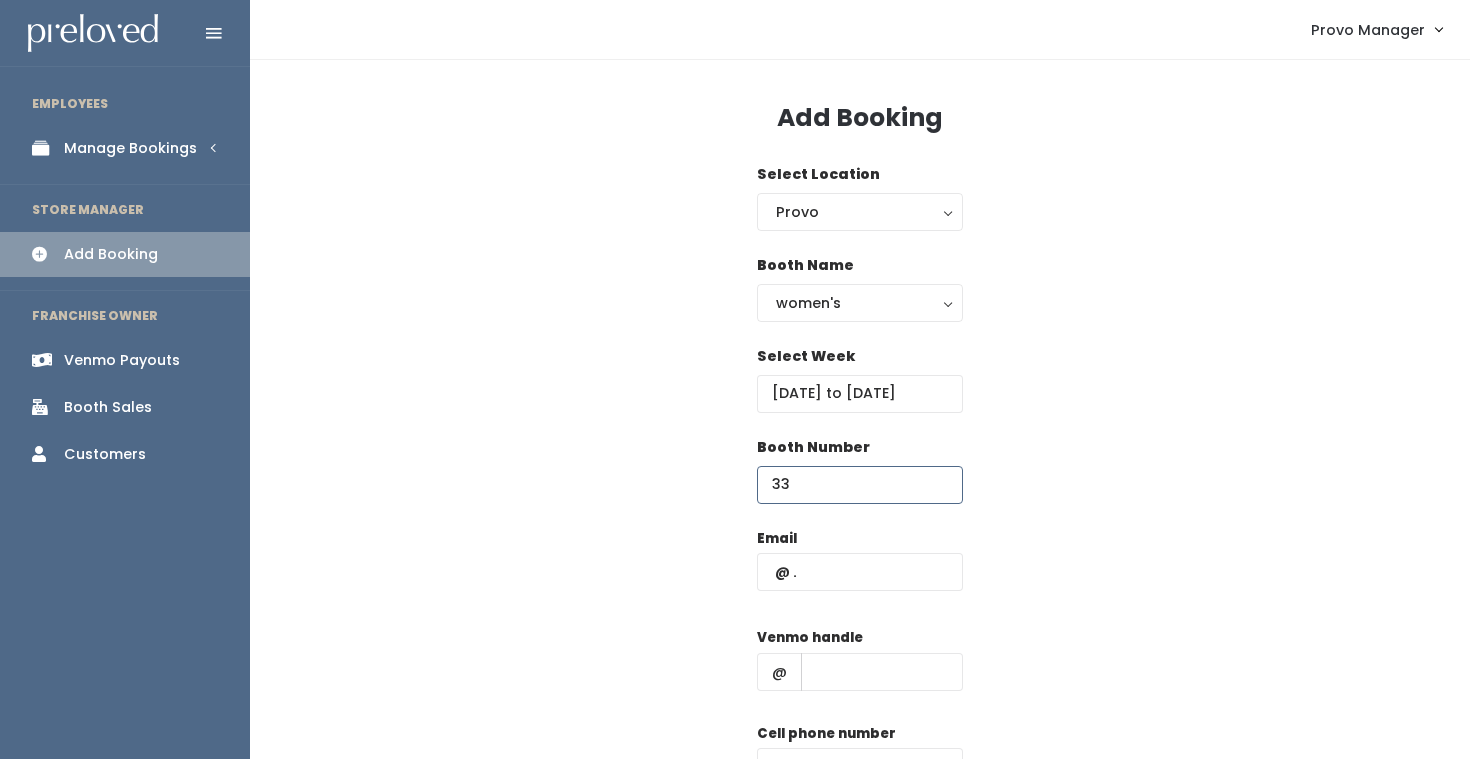type on "33" 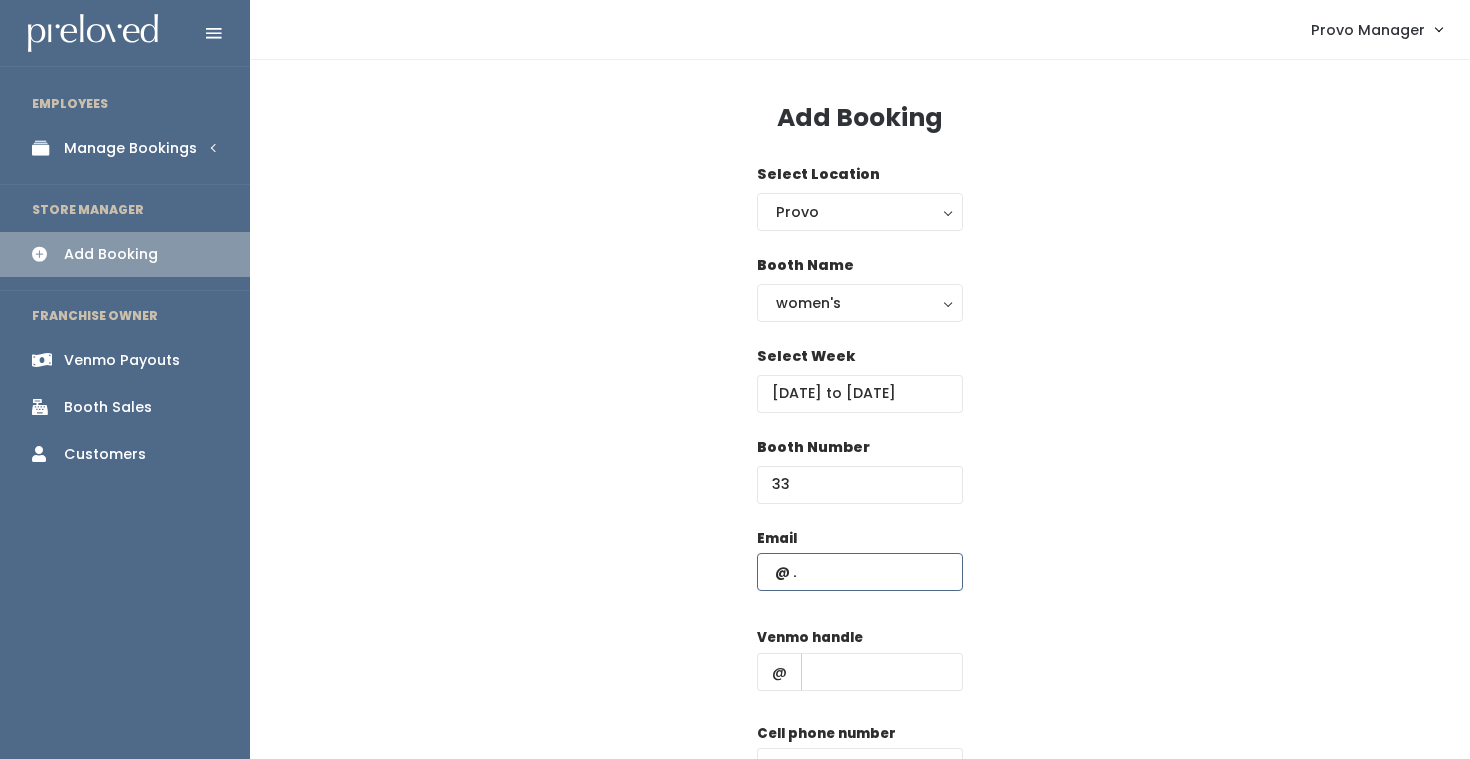 click at bounding box center (860, 572) 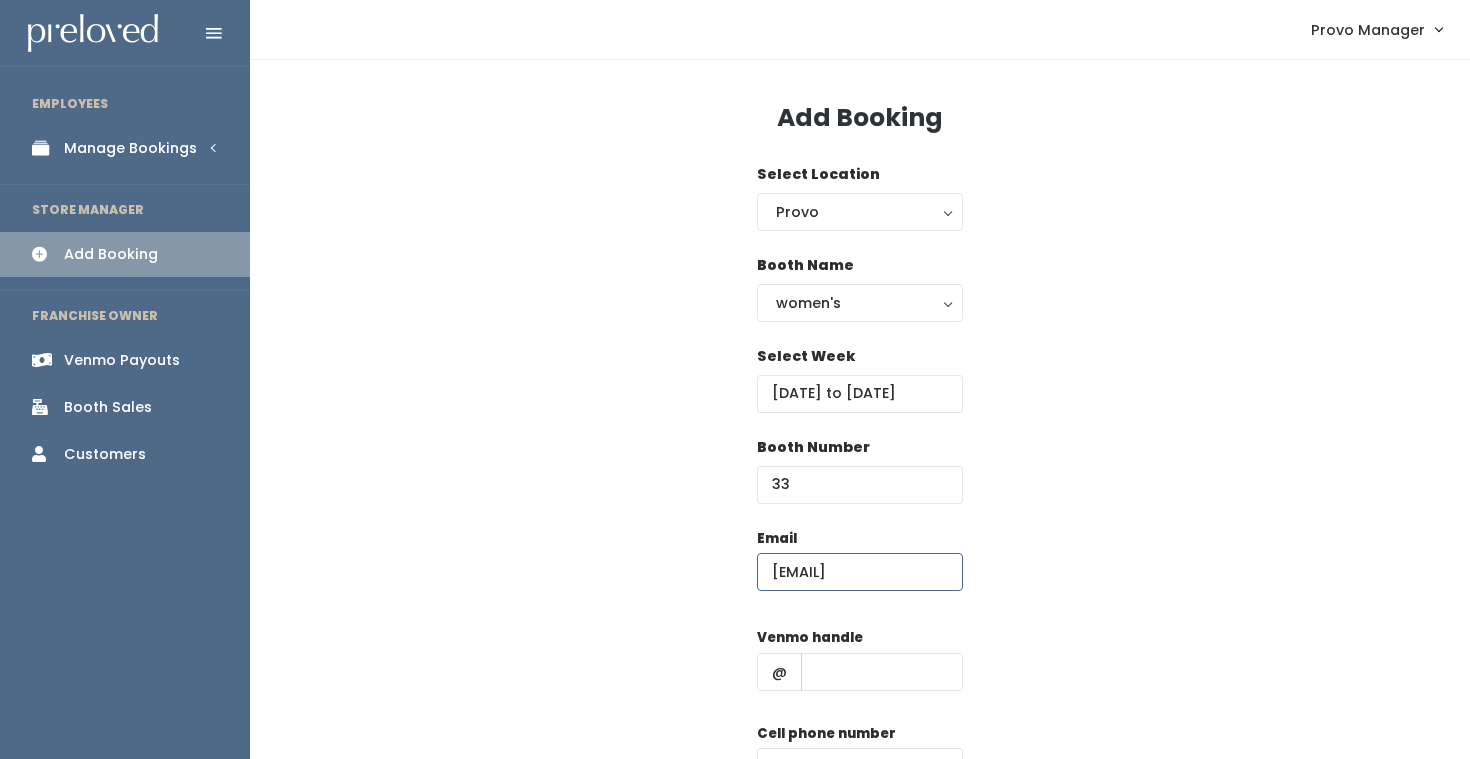 scroll, scrollTop: 0, scrollLeft: 7, axis: horizontal 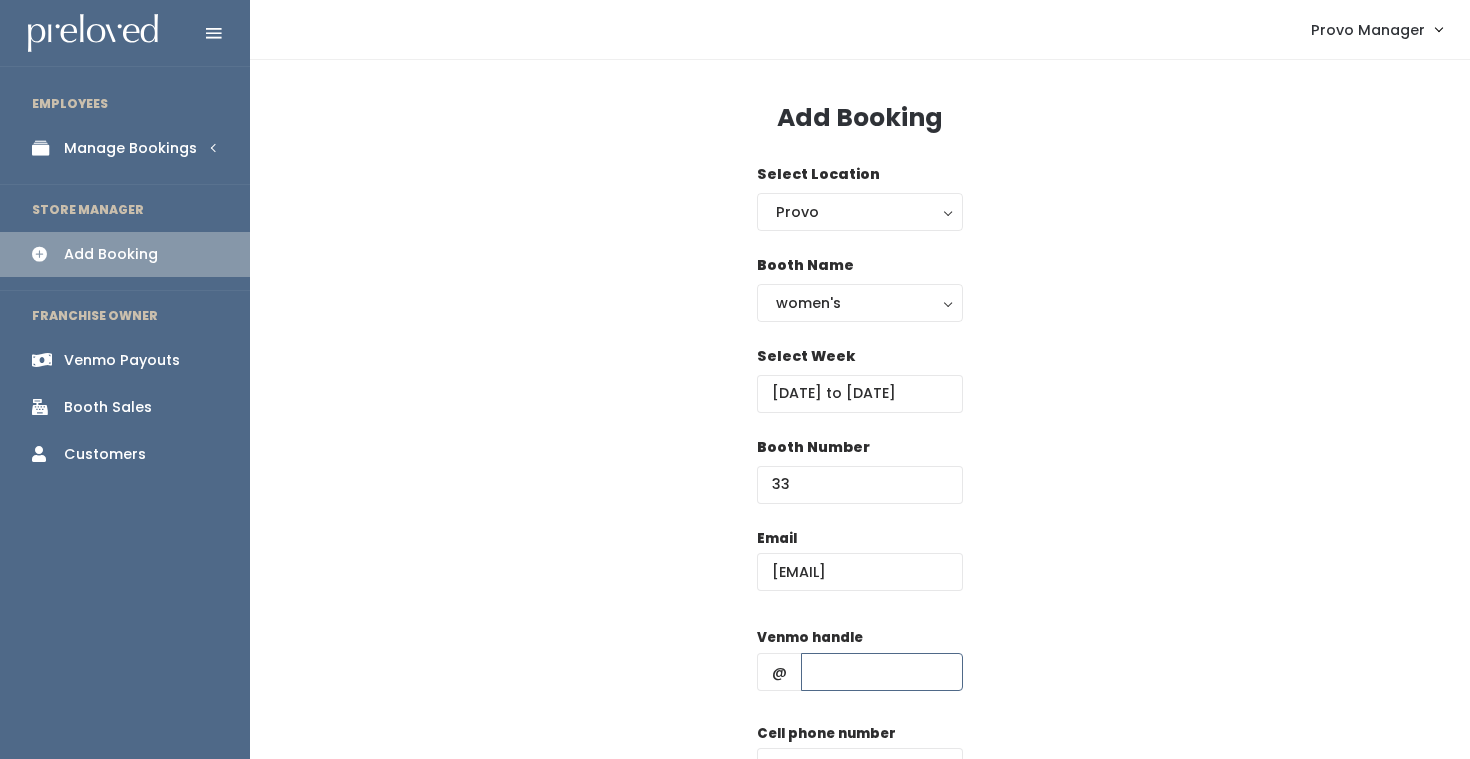click at bounding box center [882, 672] 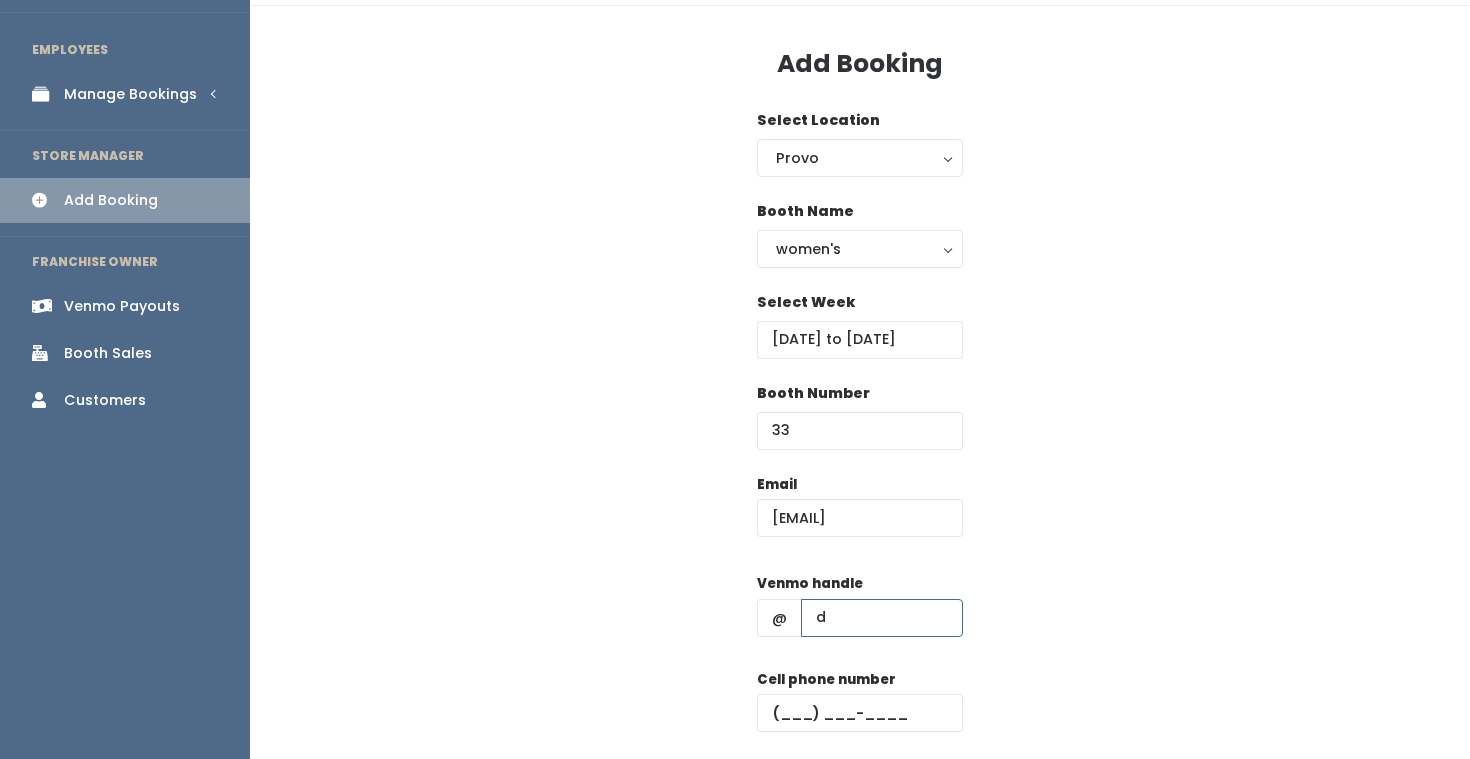 scroll, scrollTop: 84, scrollLeft: 0, axis: vertical 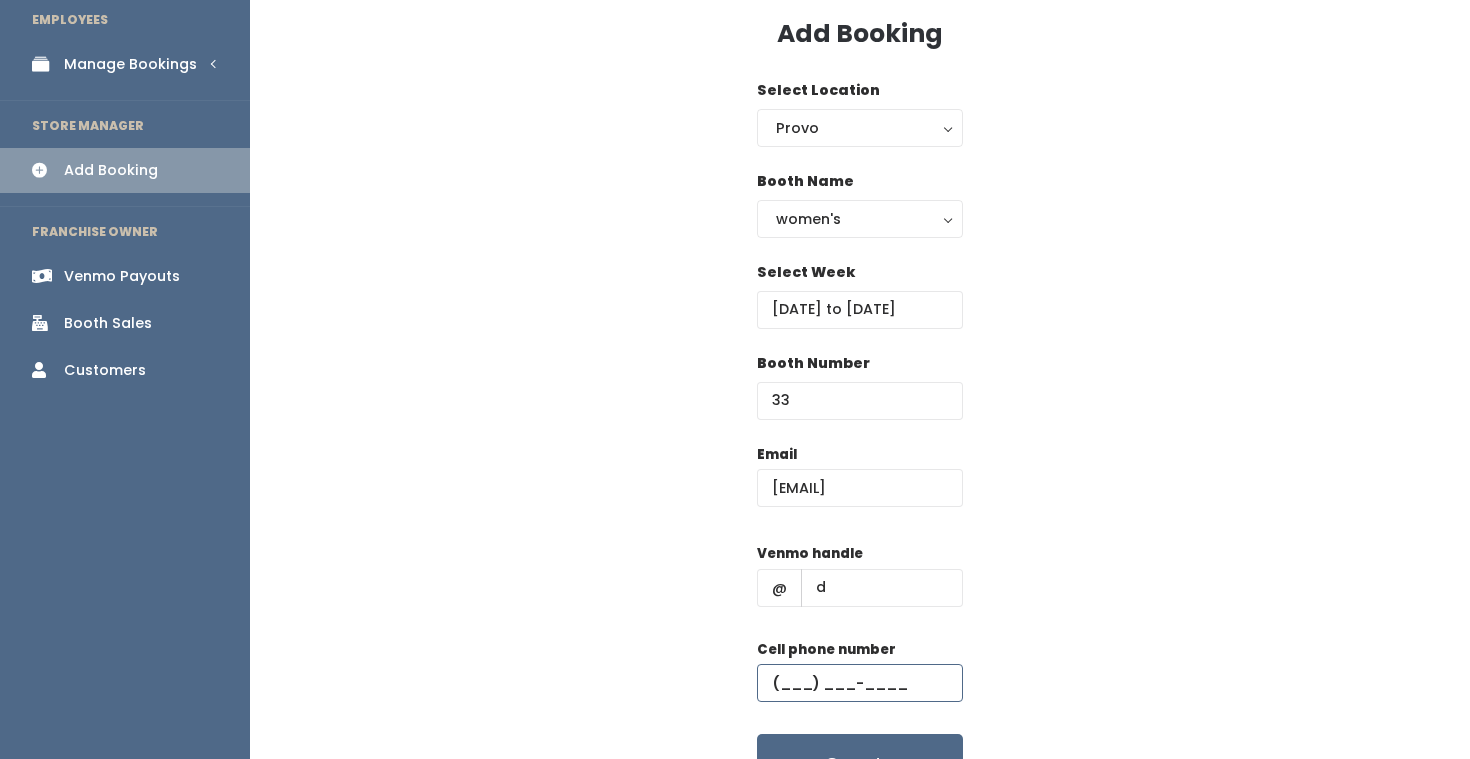 click at bounding box center (860, 683) 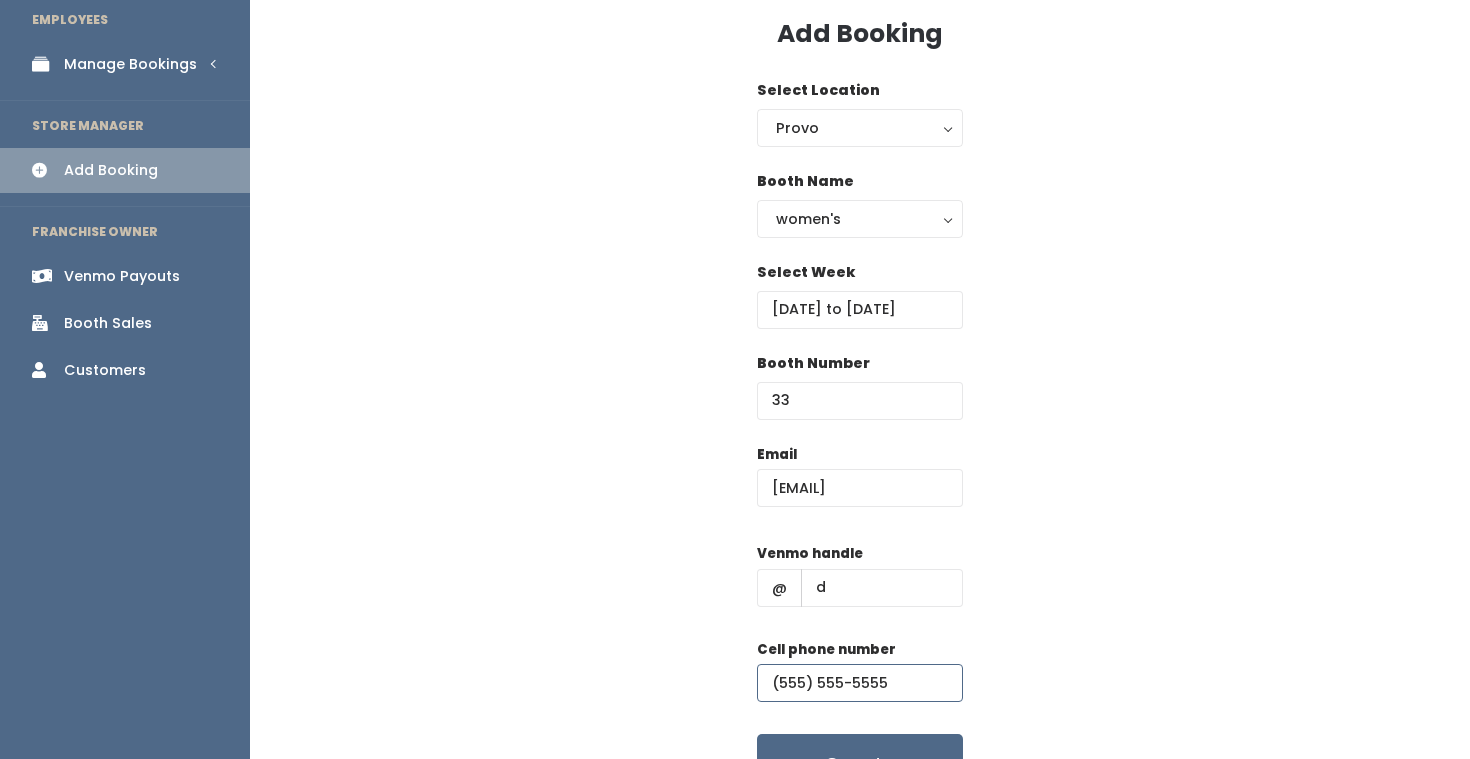 scroll, scrollTop: 64, scrollLeft: 0, axis: vertical 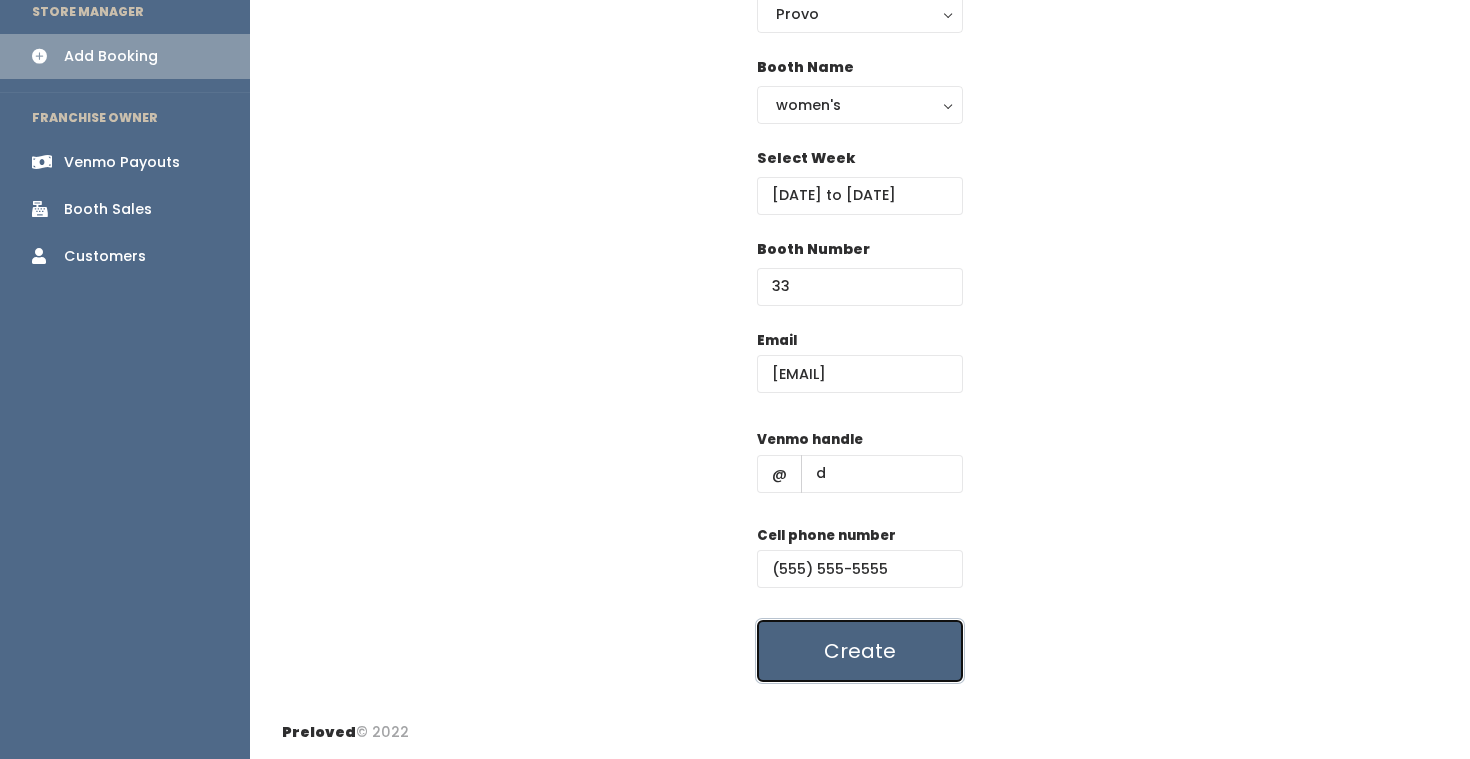 click on "Create" at bounding box center (860, 651) 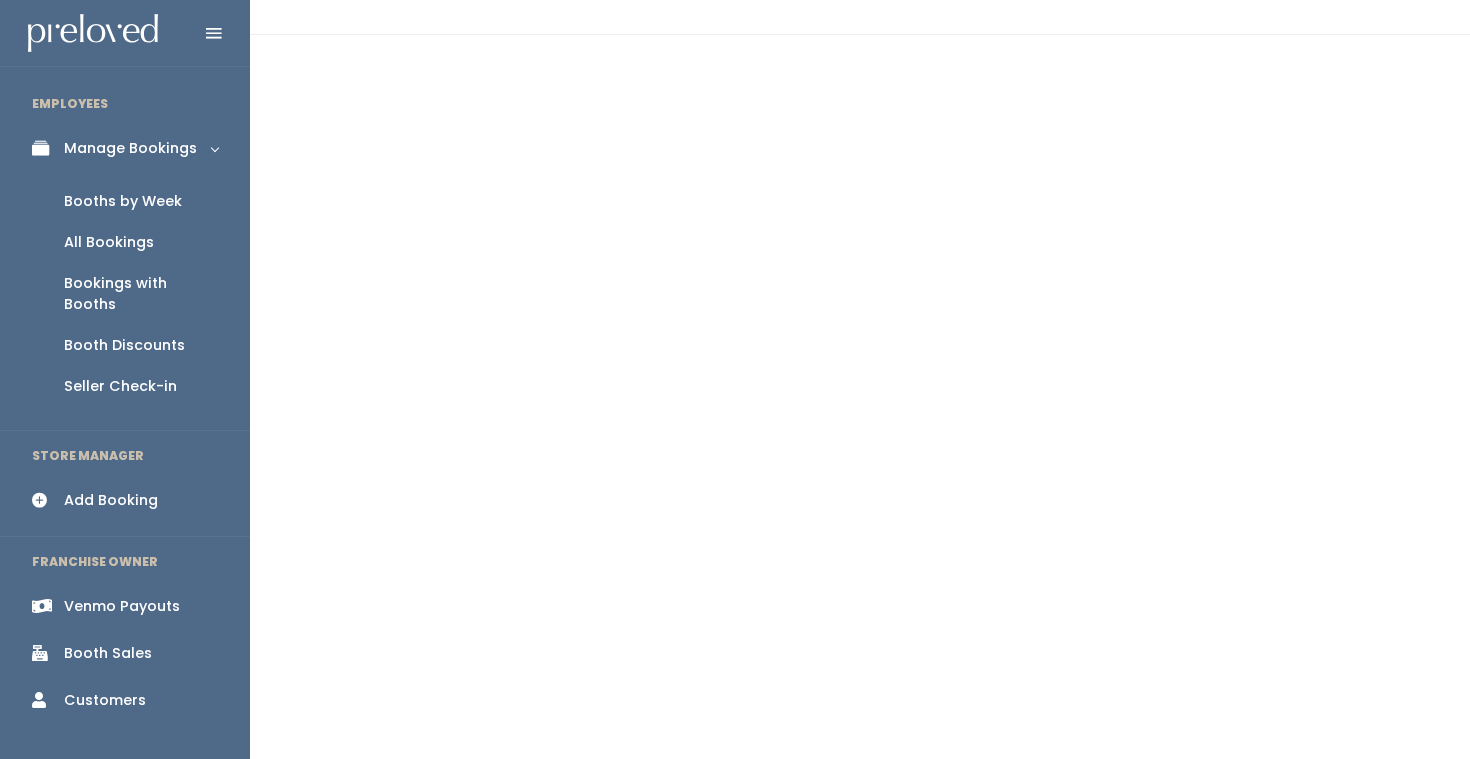 scroll, scrollTop: 0, scrollLeft: 0, axis: both 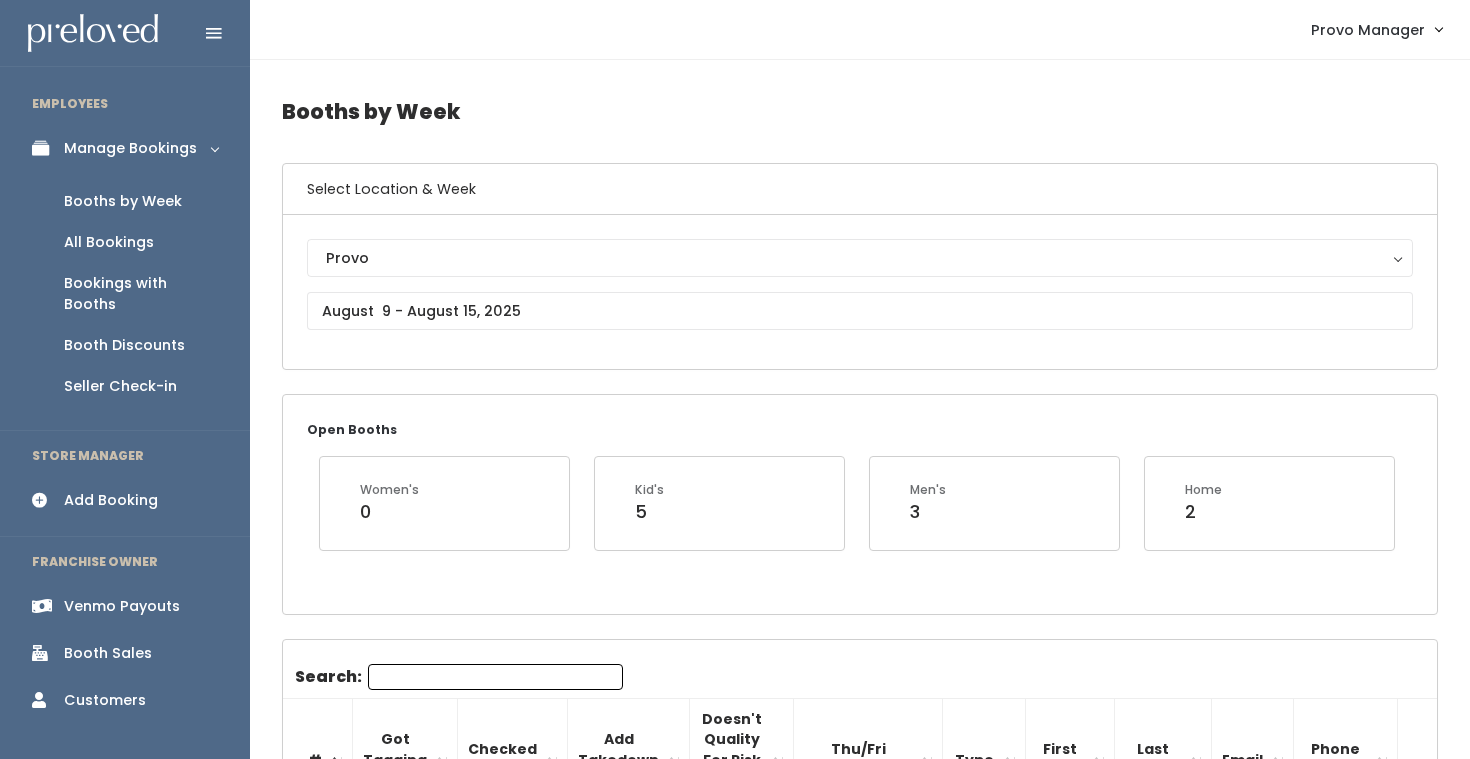 click on "Search:" at bounding box center (495, 677) 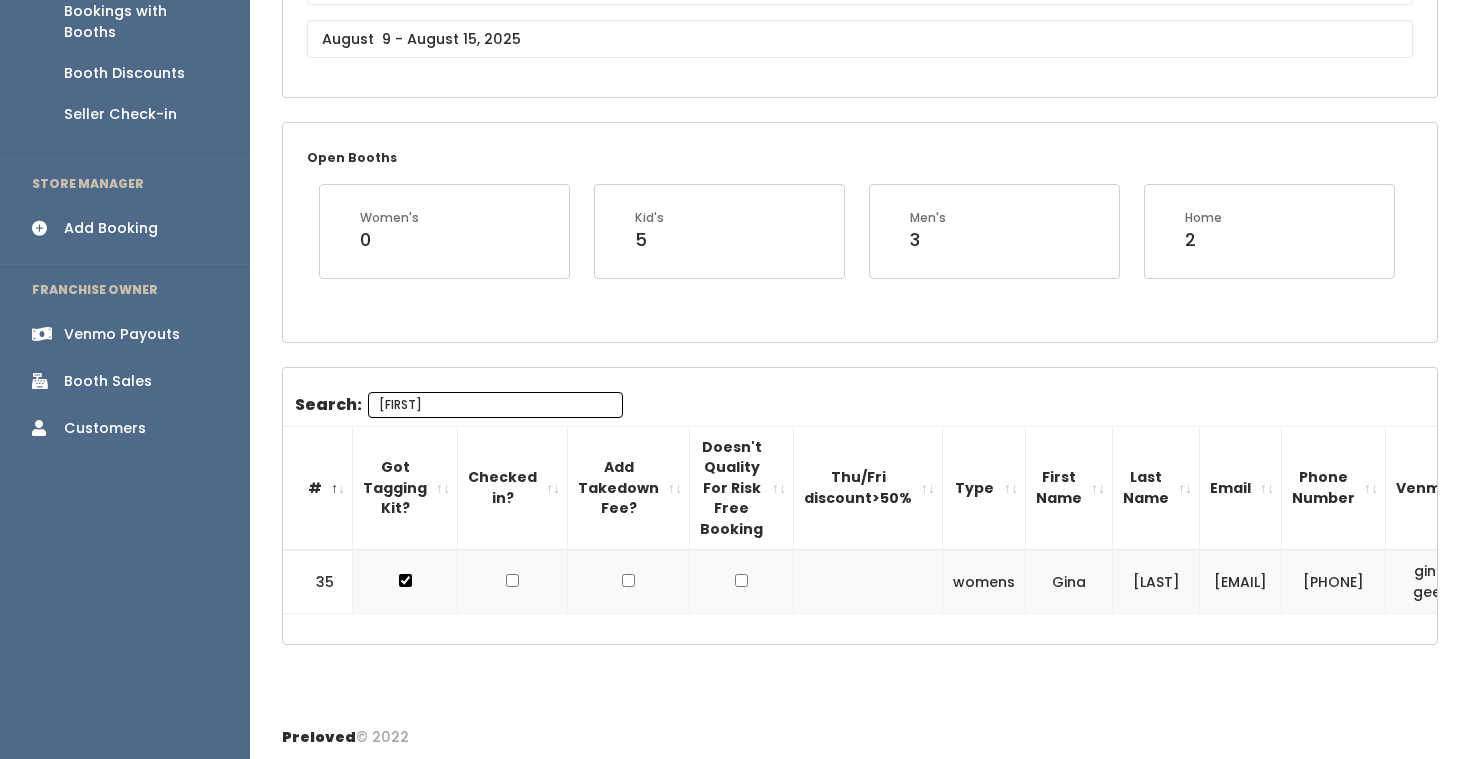 scroll, scrollTop: 277, scrollLeft: 0, axis: vertical 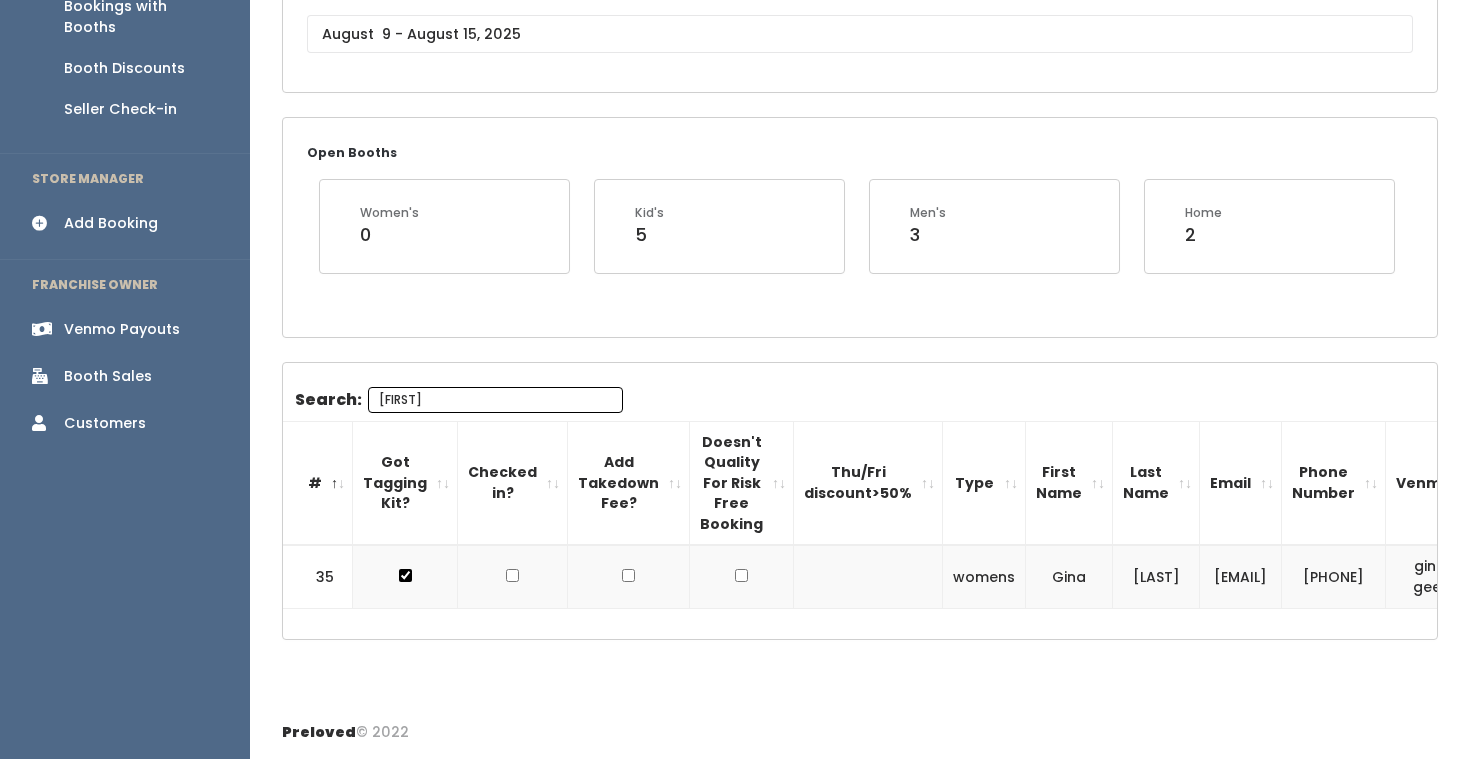 type on "[FIRST]" 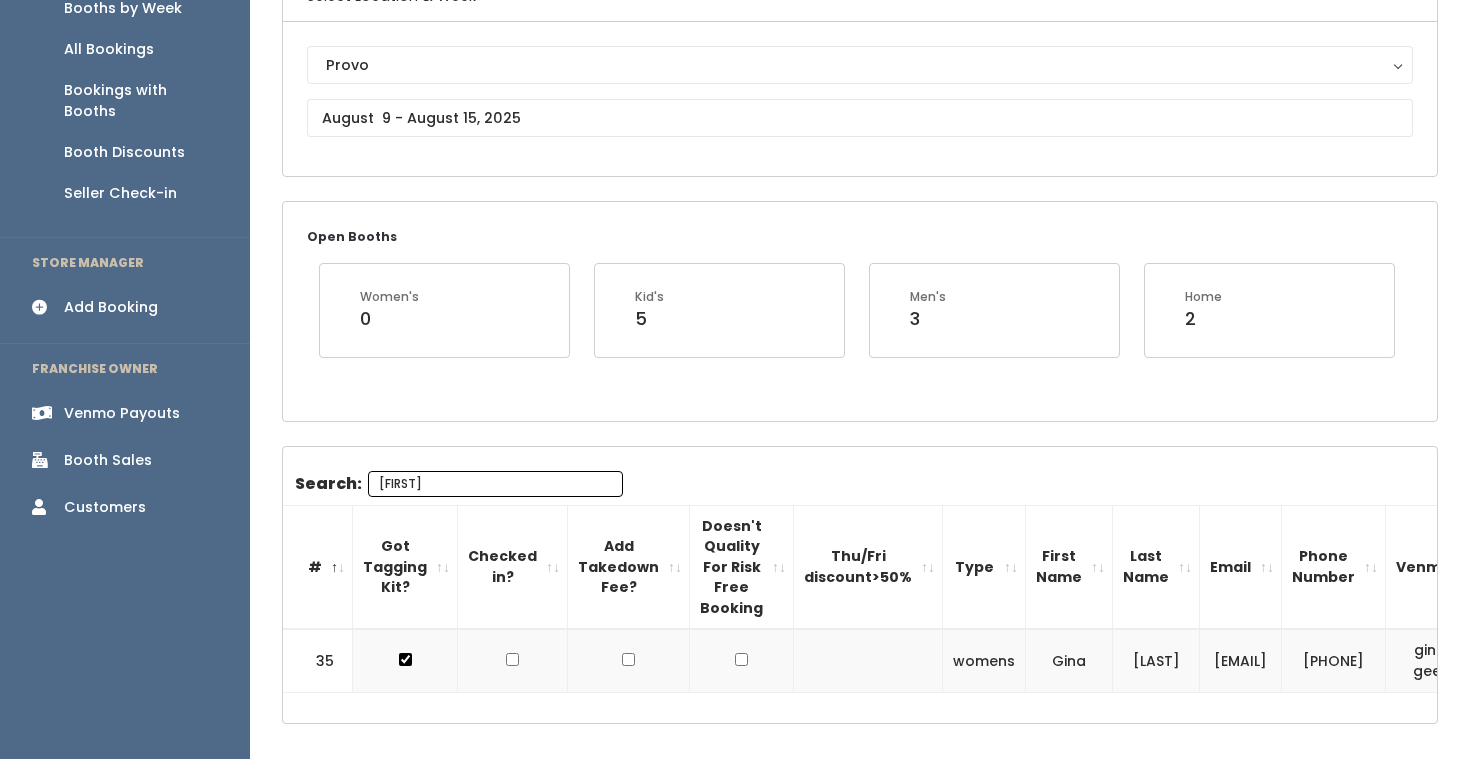 scroll, scrollTop: 0, scrollLeft: 0, axis: both 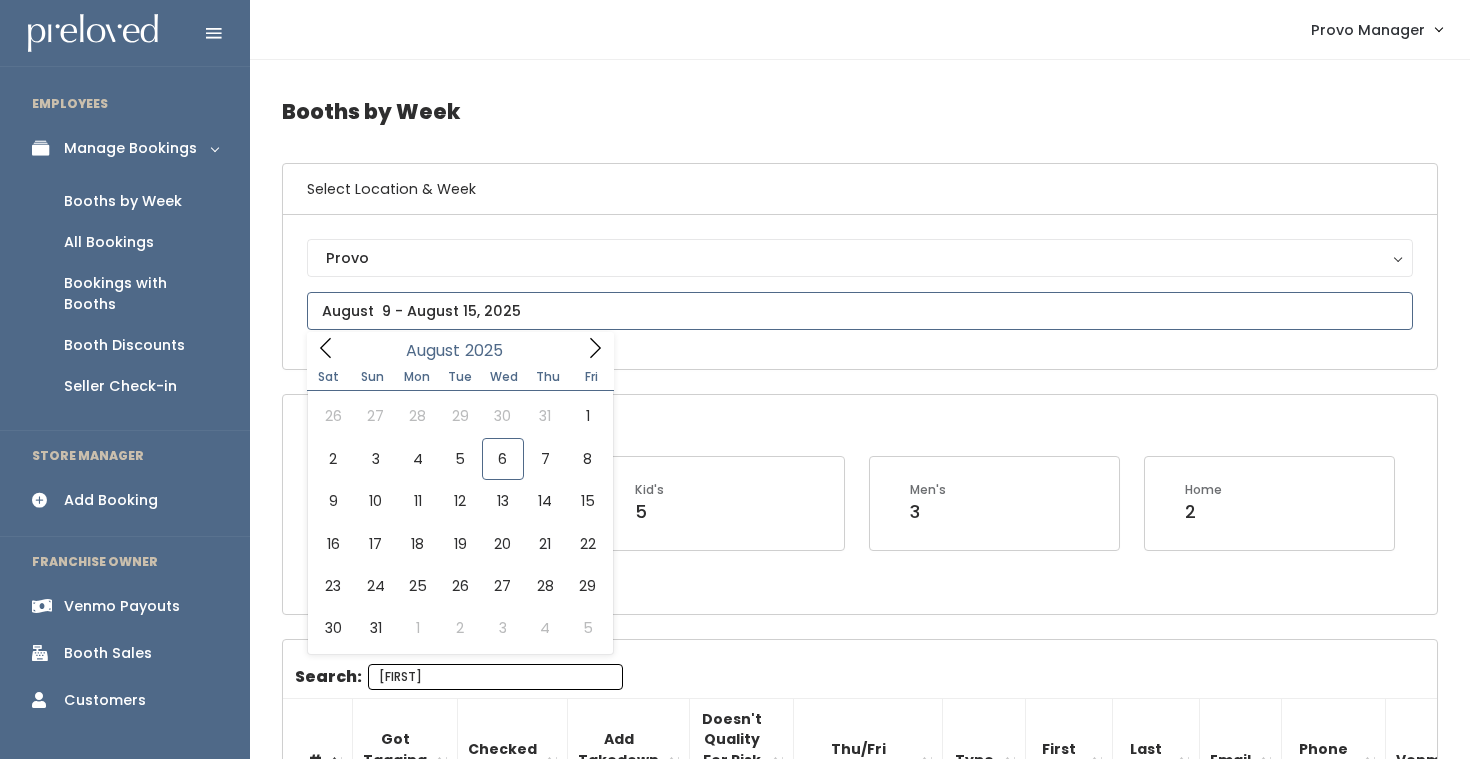 click at bounding box center [860, 311] 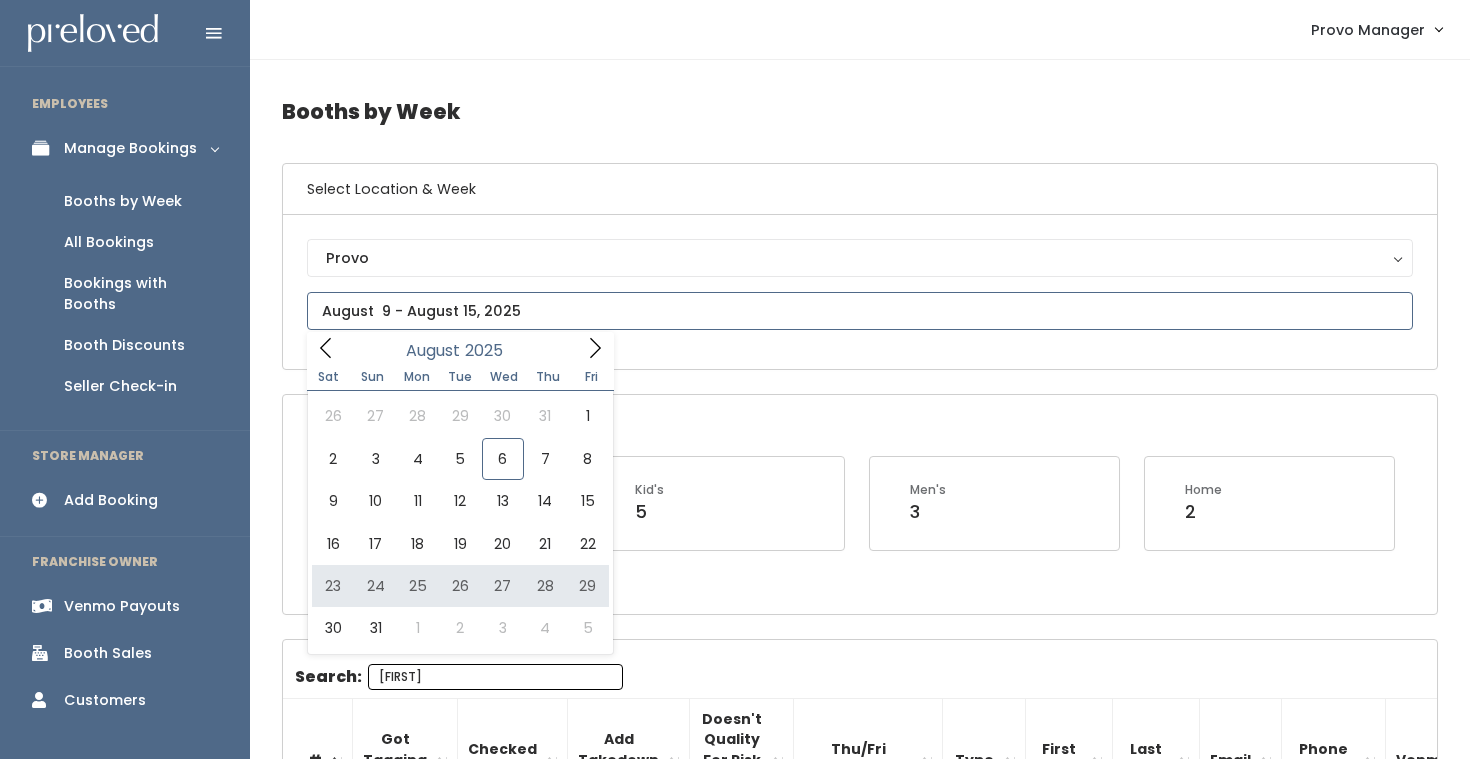 type on "[DATE] to [DATE]" 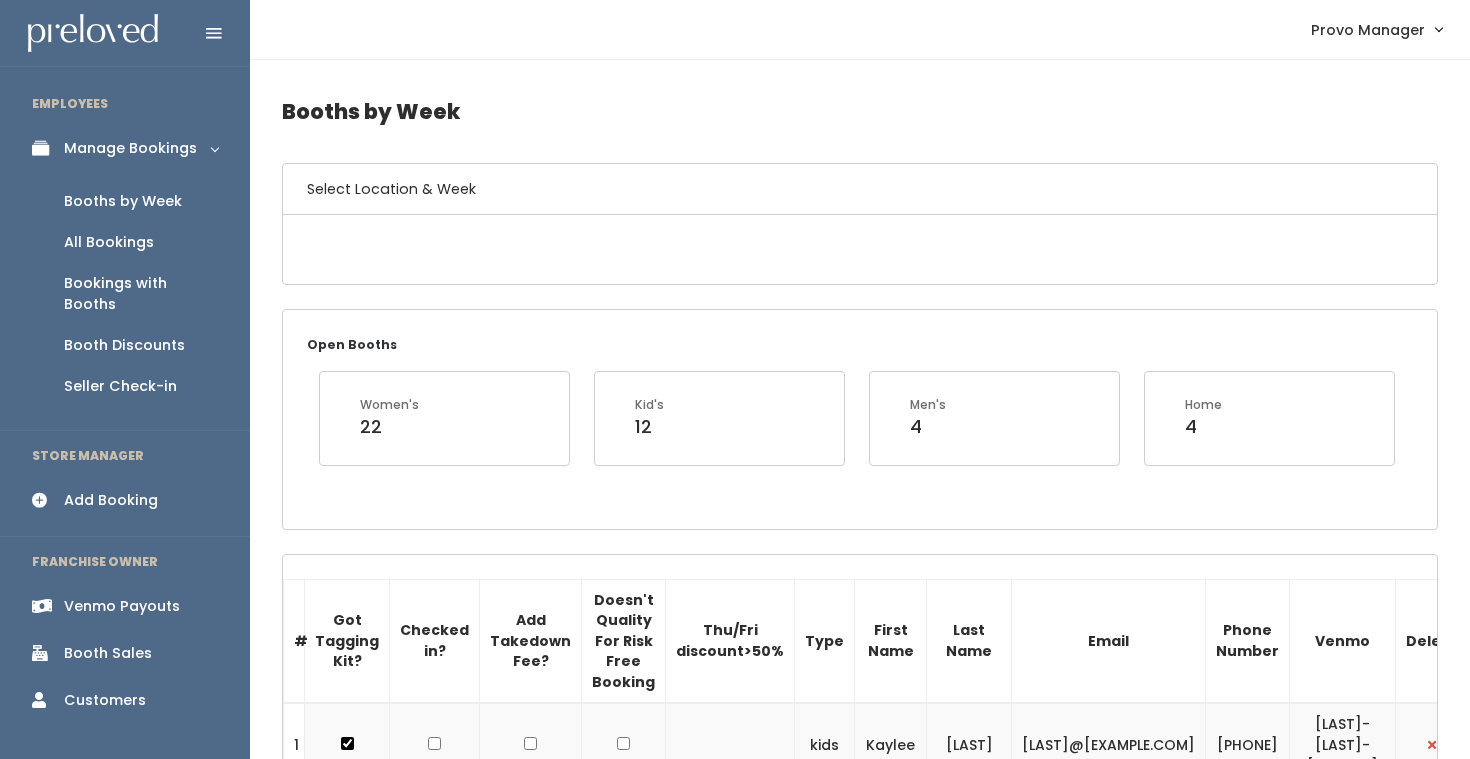 scroll, scrollTop: 0, scrollLeft: 0, axis: both 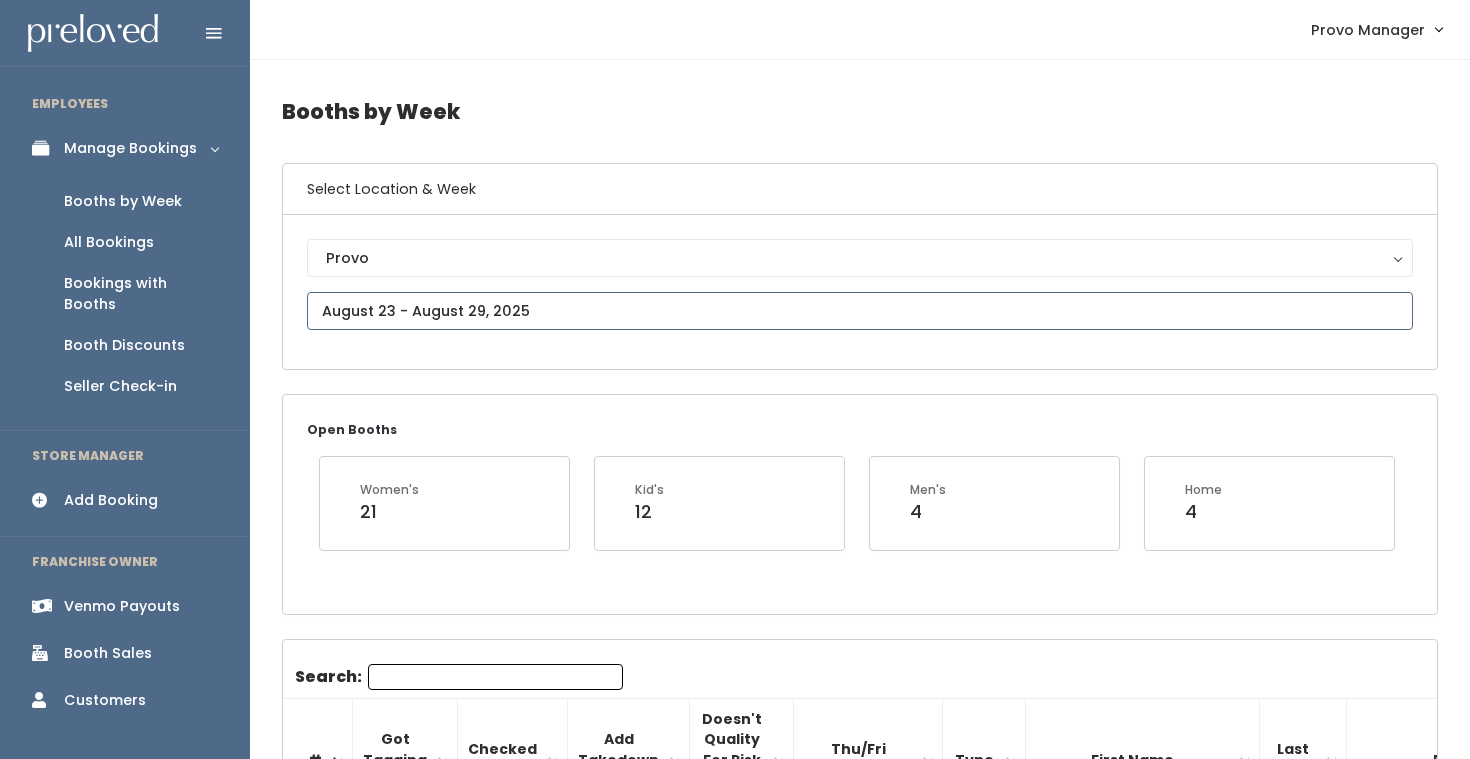 click at bounding box center [860, 311] 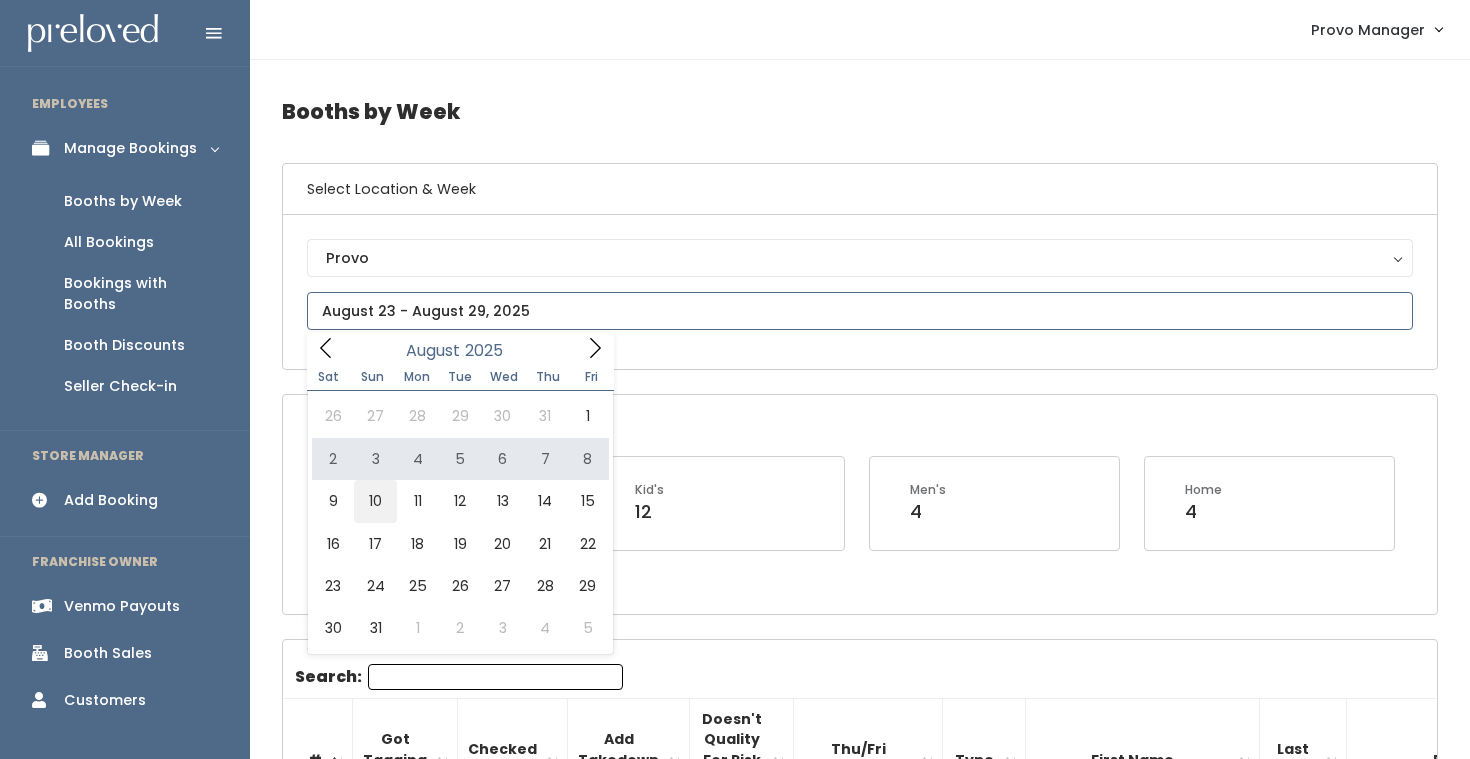 type on "[DATE] to [DATE]" 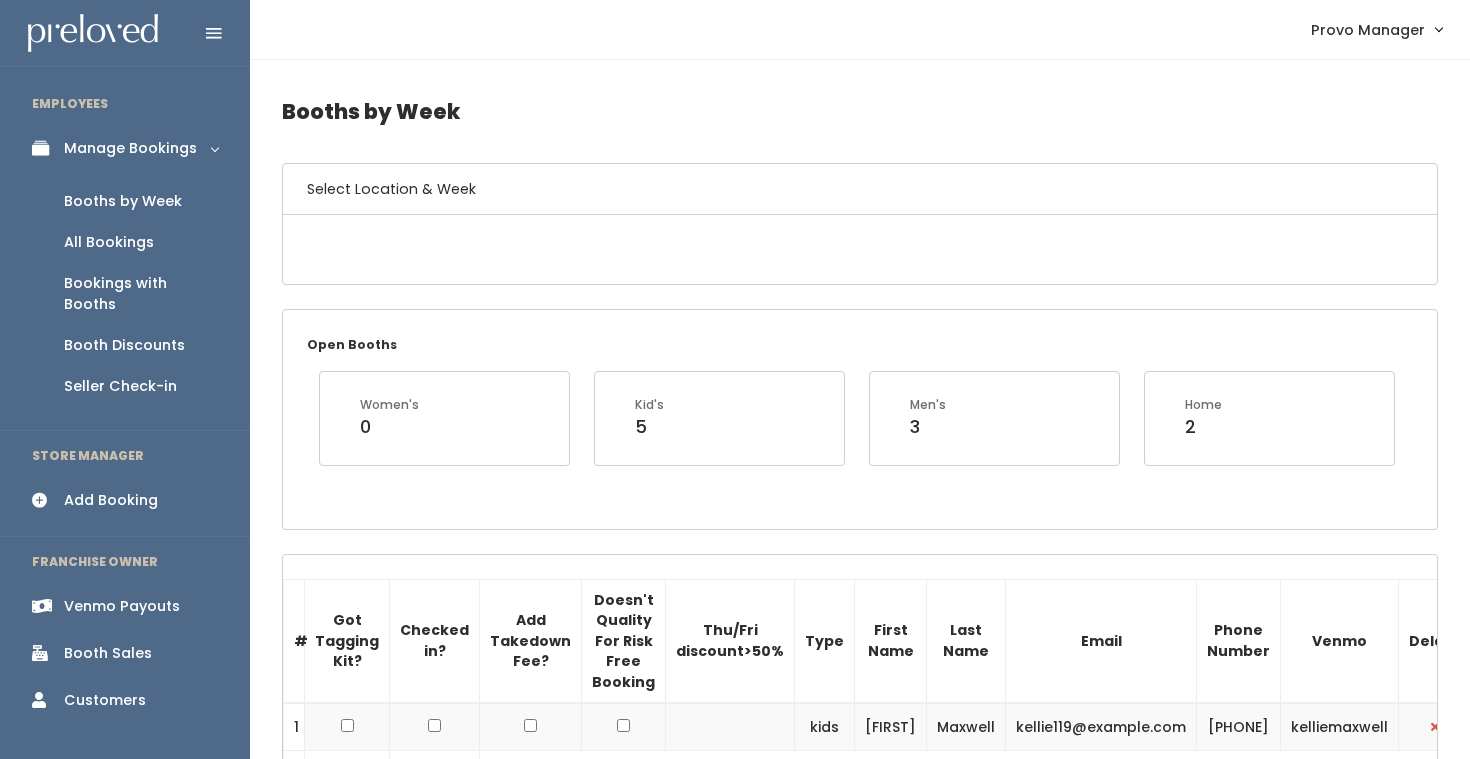 scroll, scrollTop: 0, scrollLeft: 0, axis: both 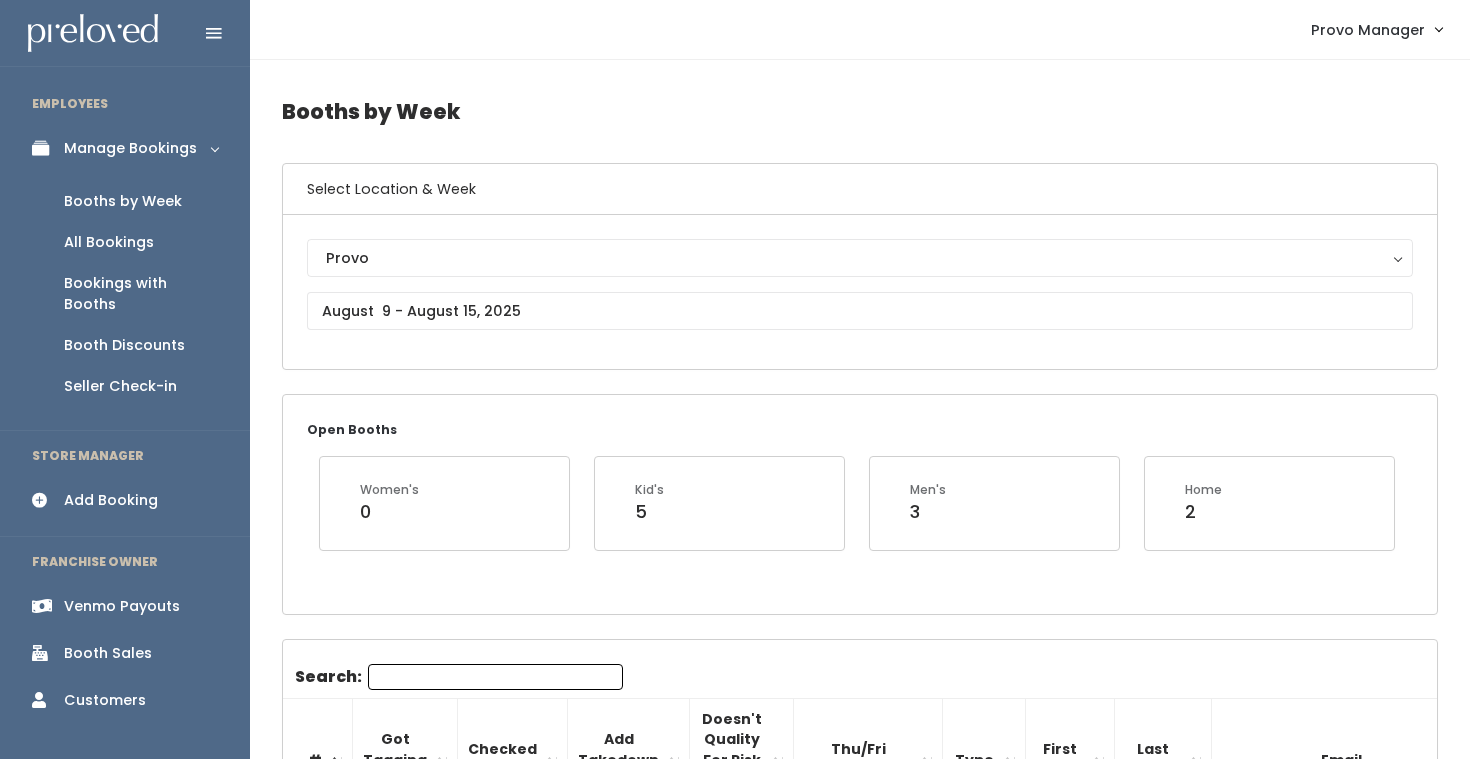 click on "Search:" at bounding box center [495, 677] 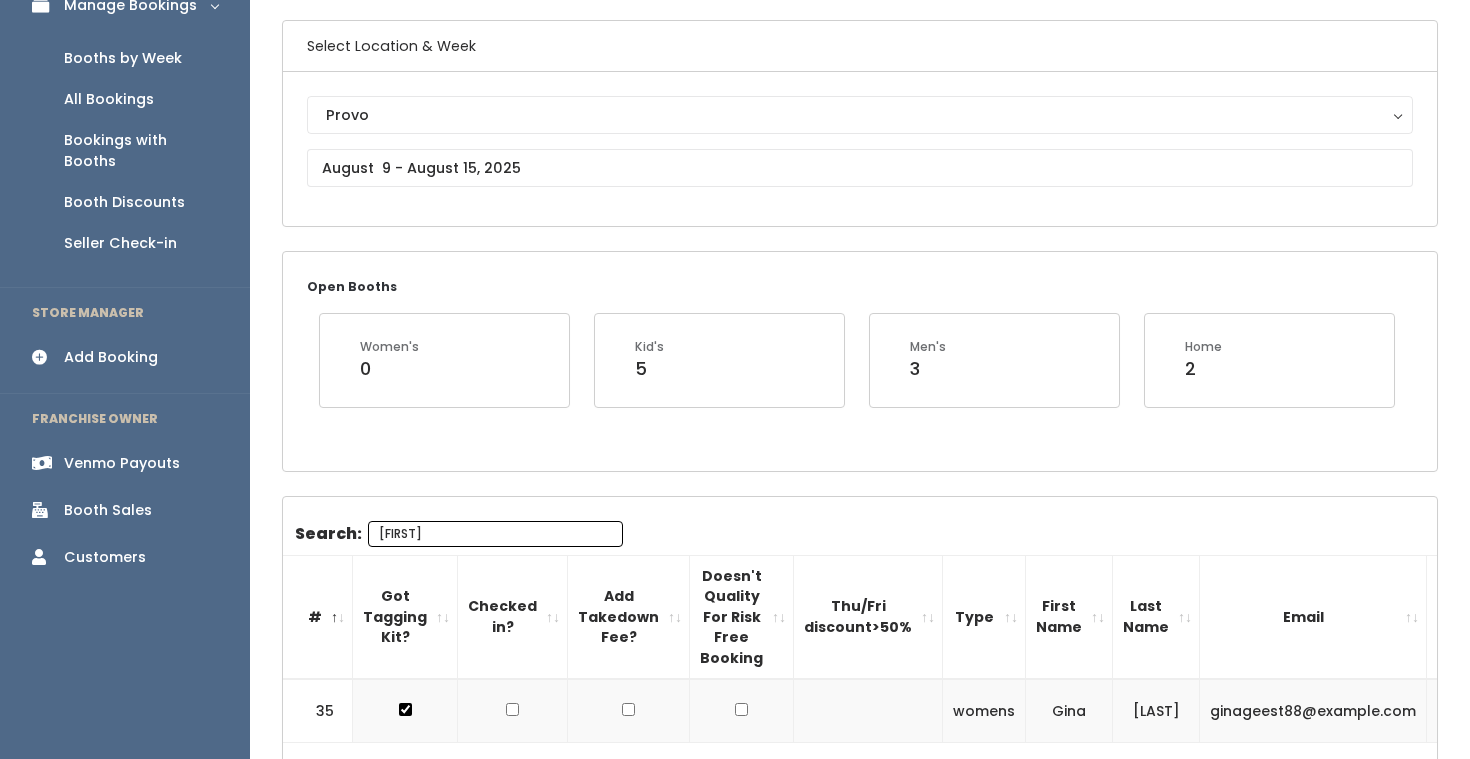 scroll, scrollTop: 277, scrollLeft: 0, axis: vertical 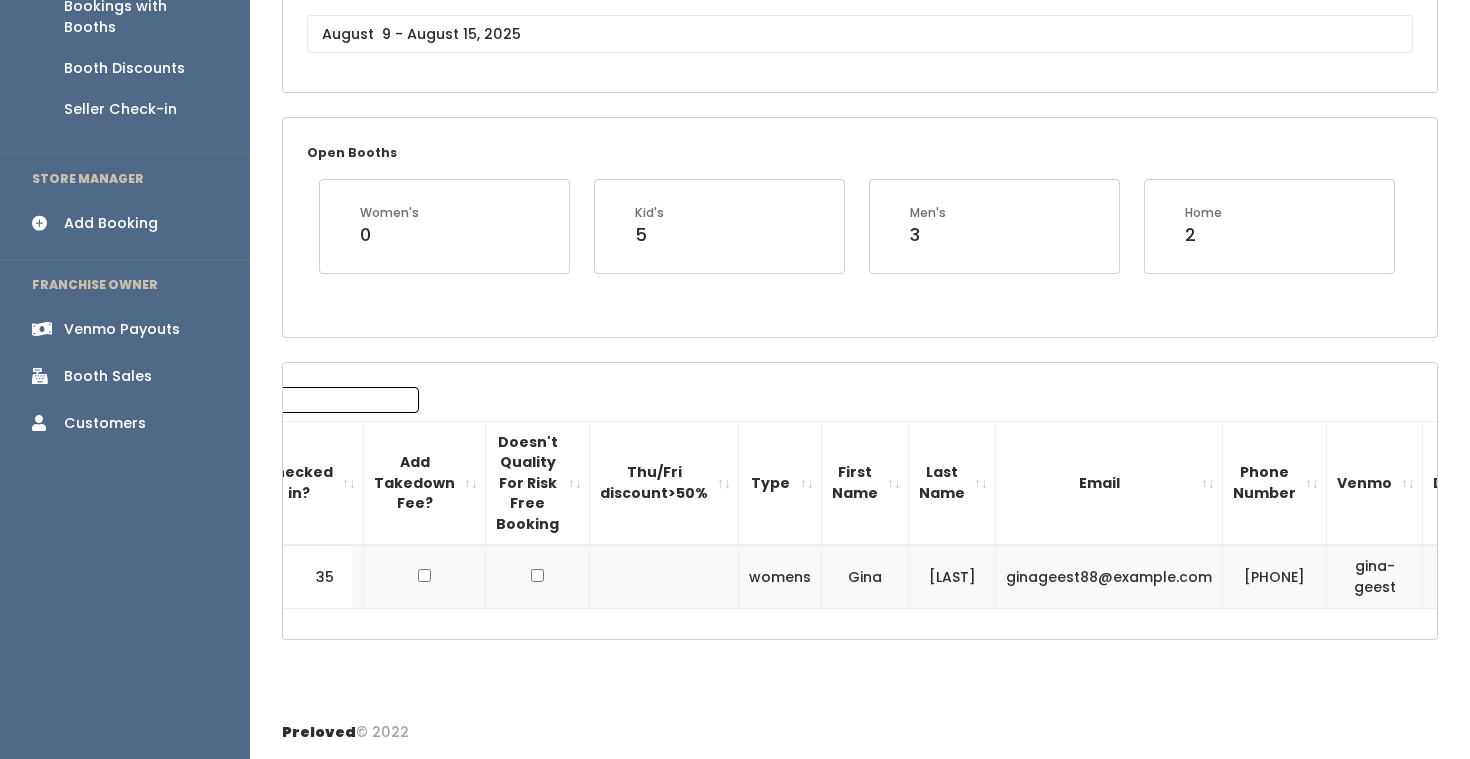 type on "gina" 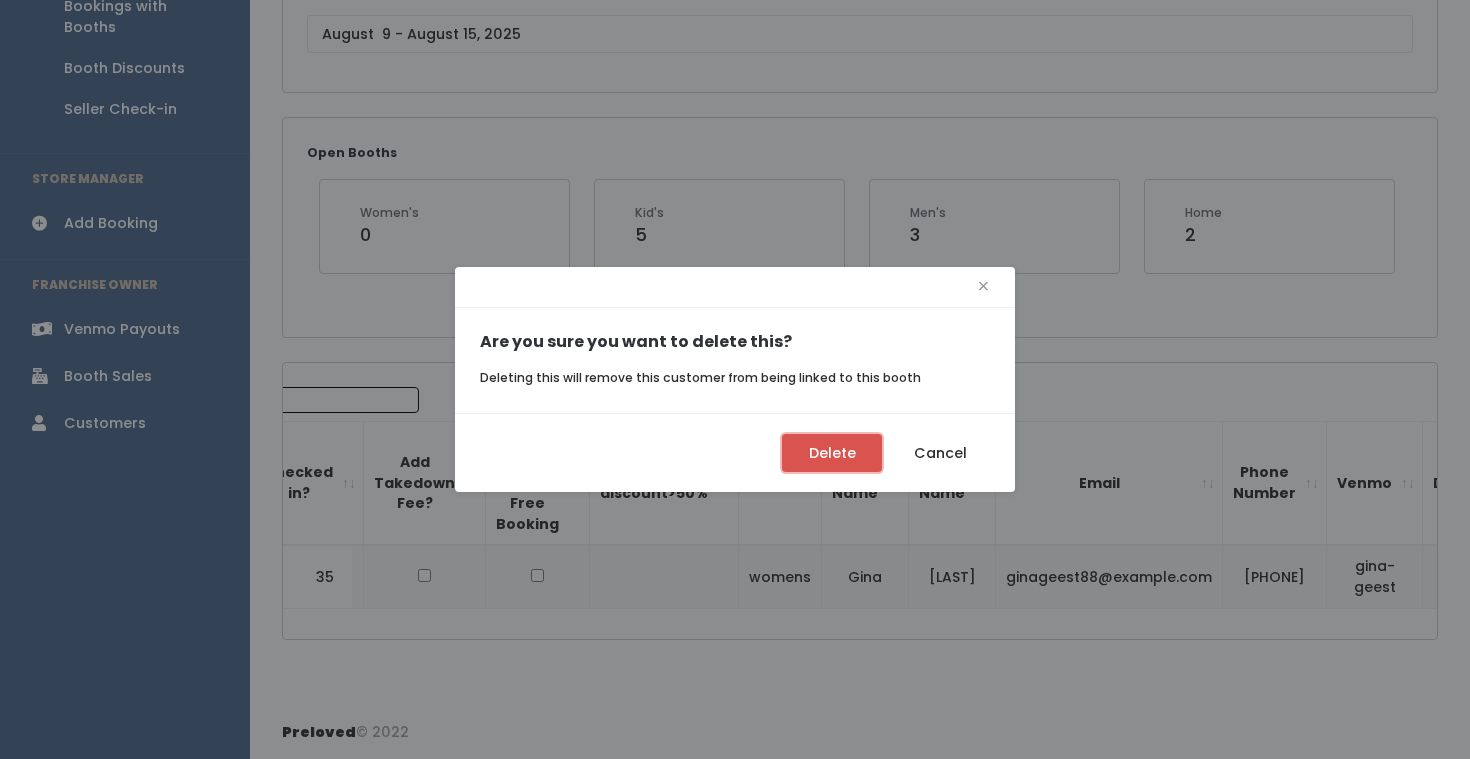 click on "Delete" at bounding box center [832, 453] 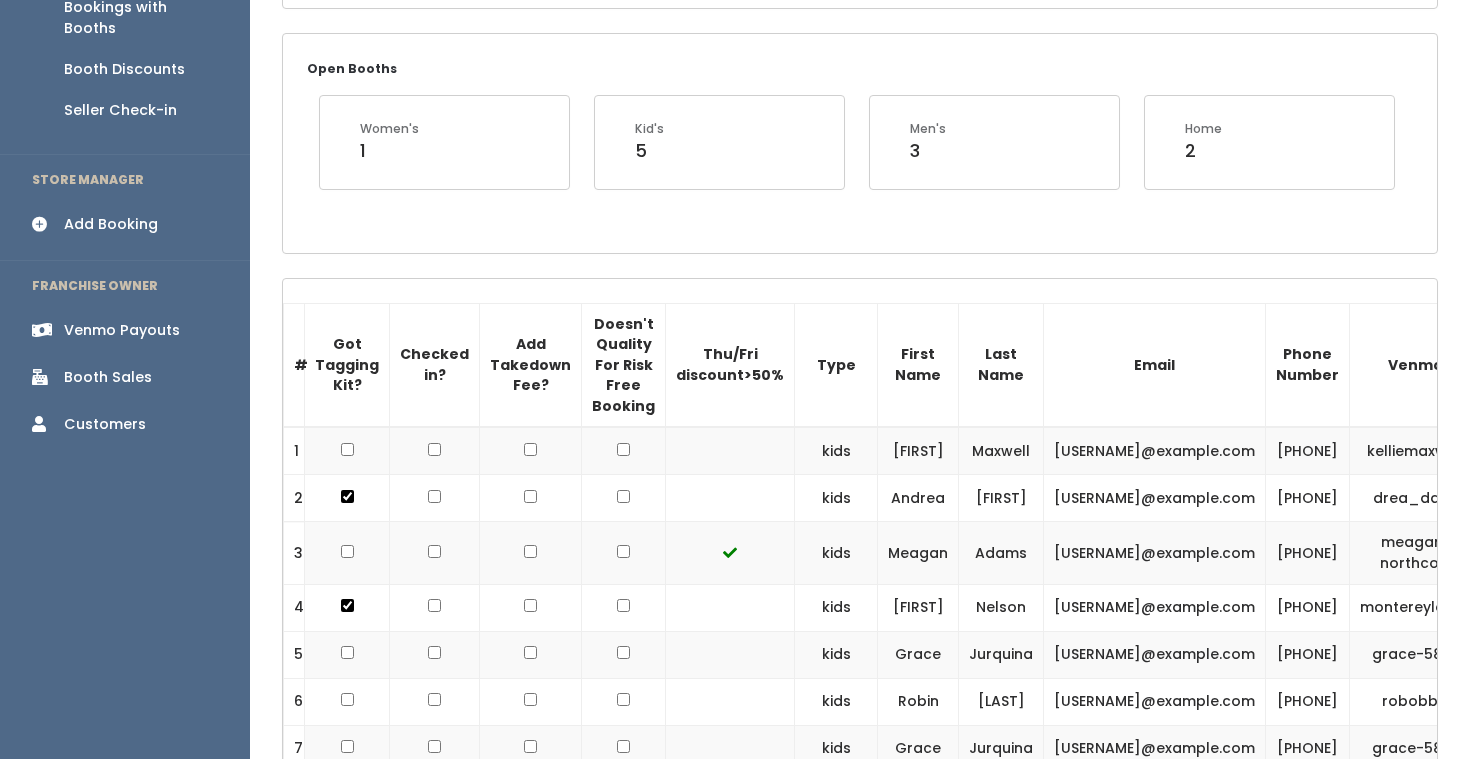 scroll, scrollTop: 0, scrollLeft: 0, axis: both 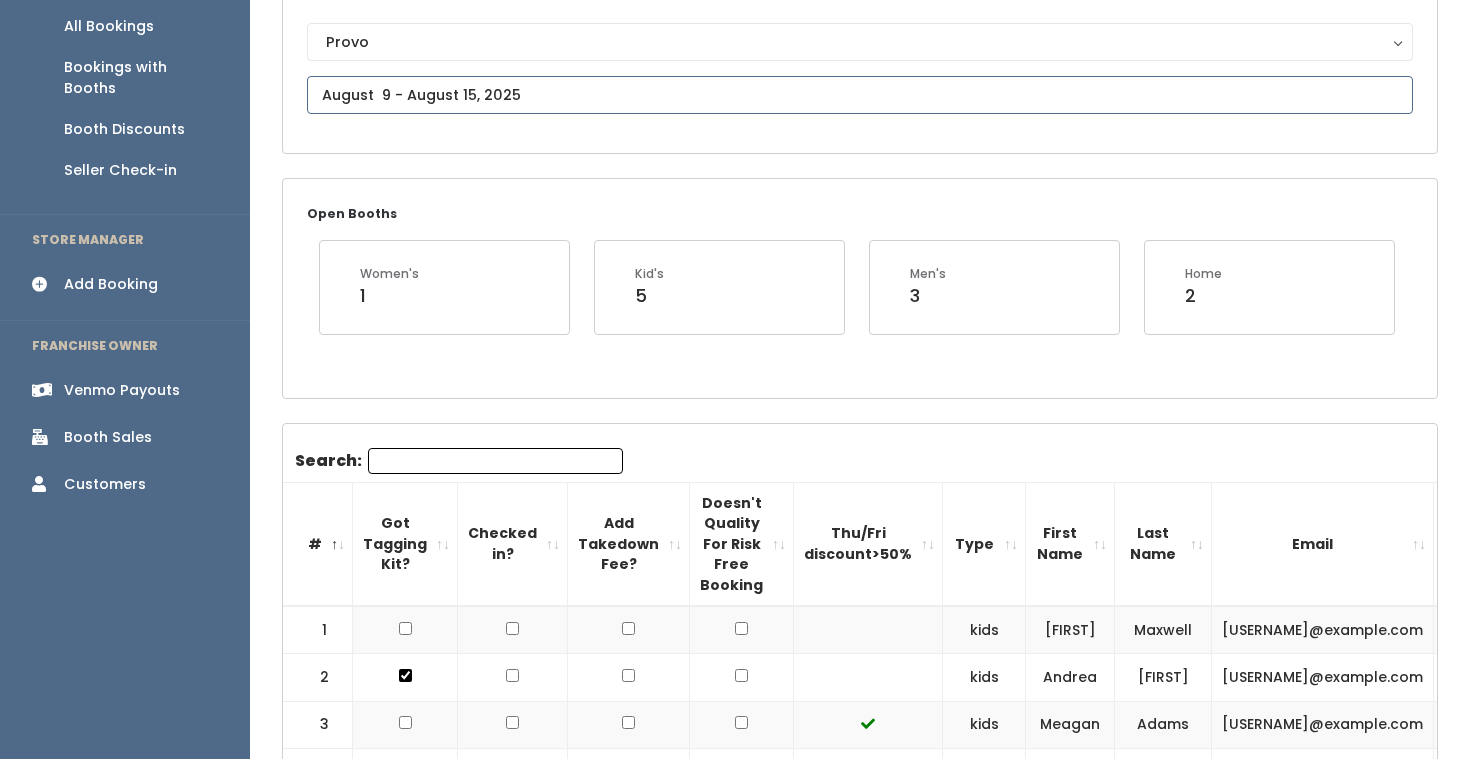 click at bounding box center [860, 95] 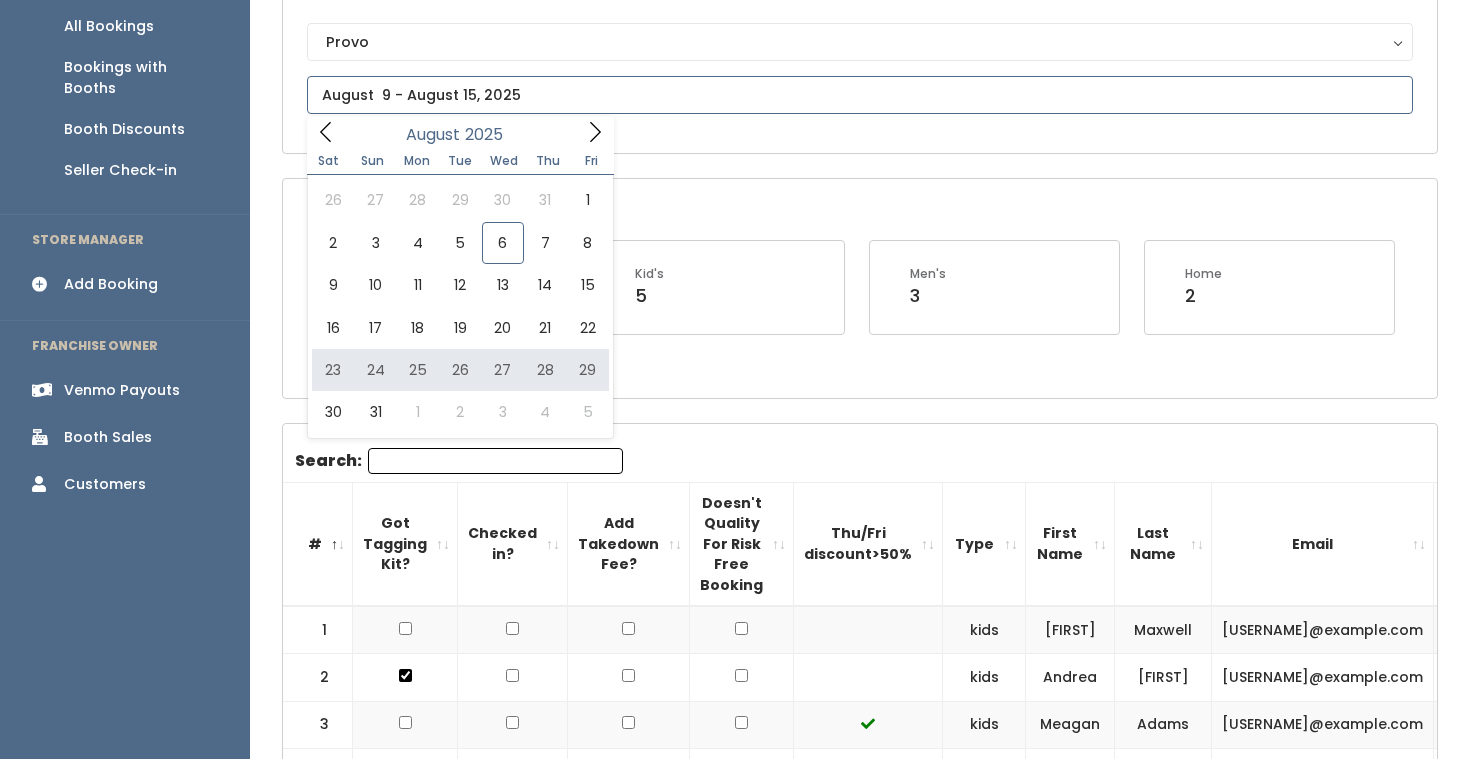 type on "[DATE] to [DATE]" 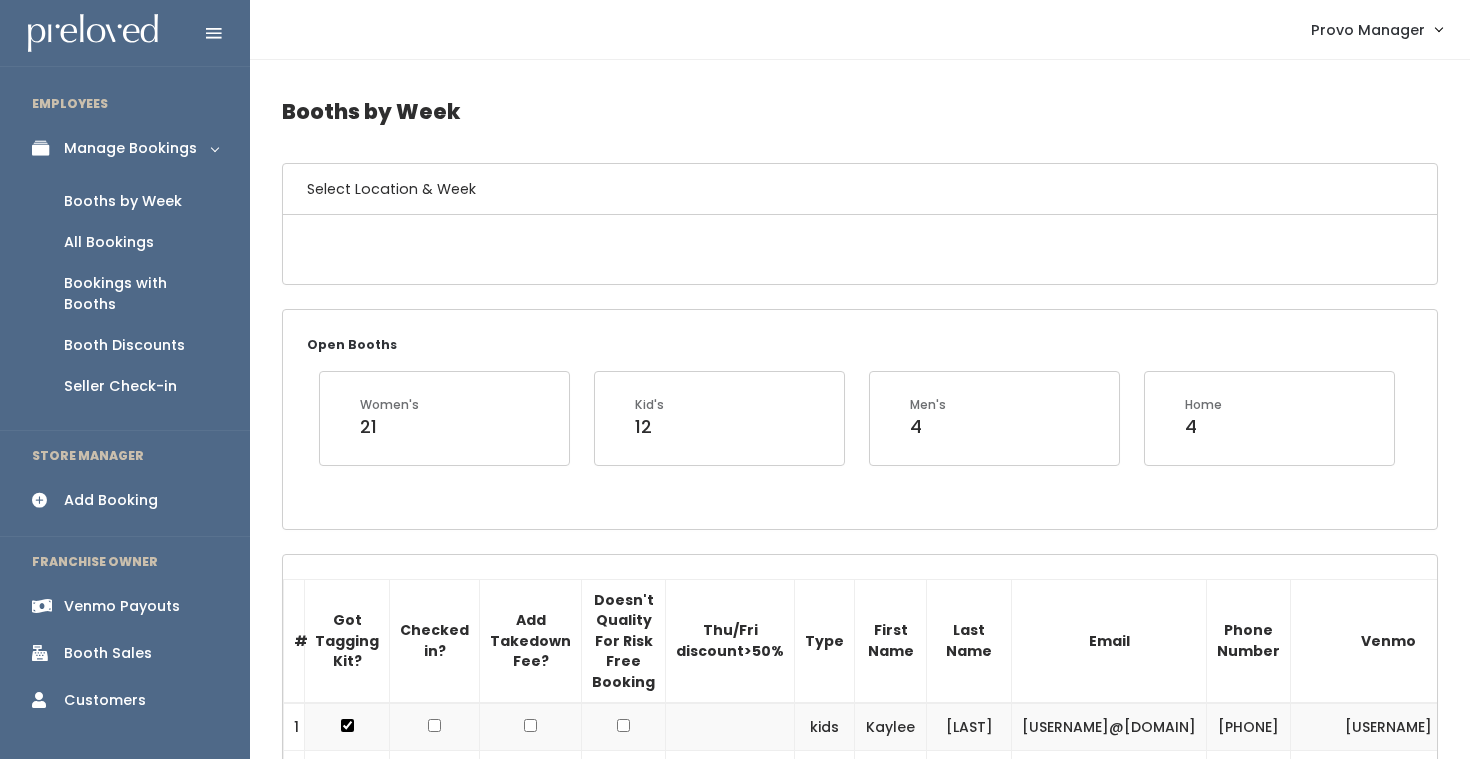 scroll, scrollTop: 0, scrollLeft: 0, axis: both 